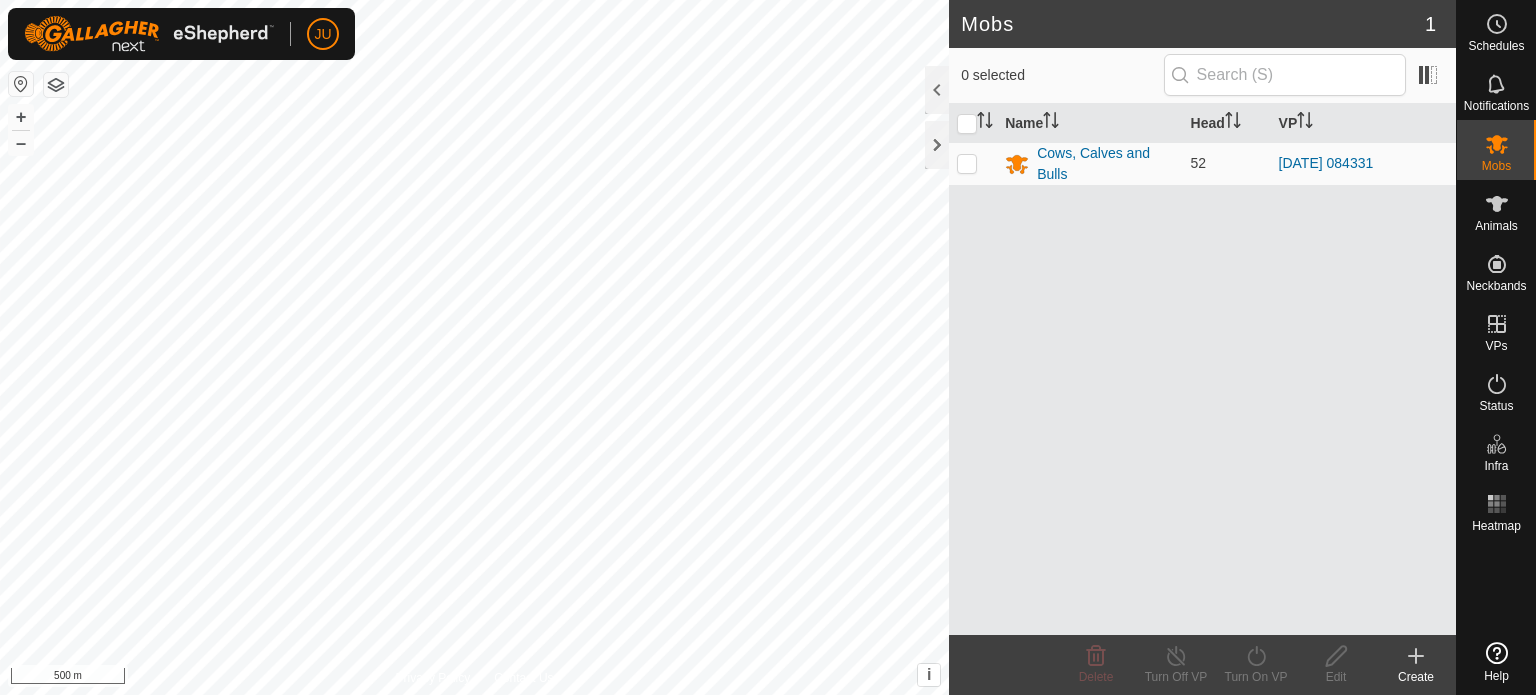 scroll, scrollTop: 0, scrollLeft: 0, axis: both 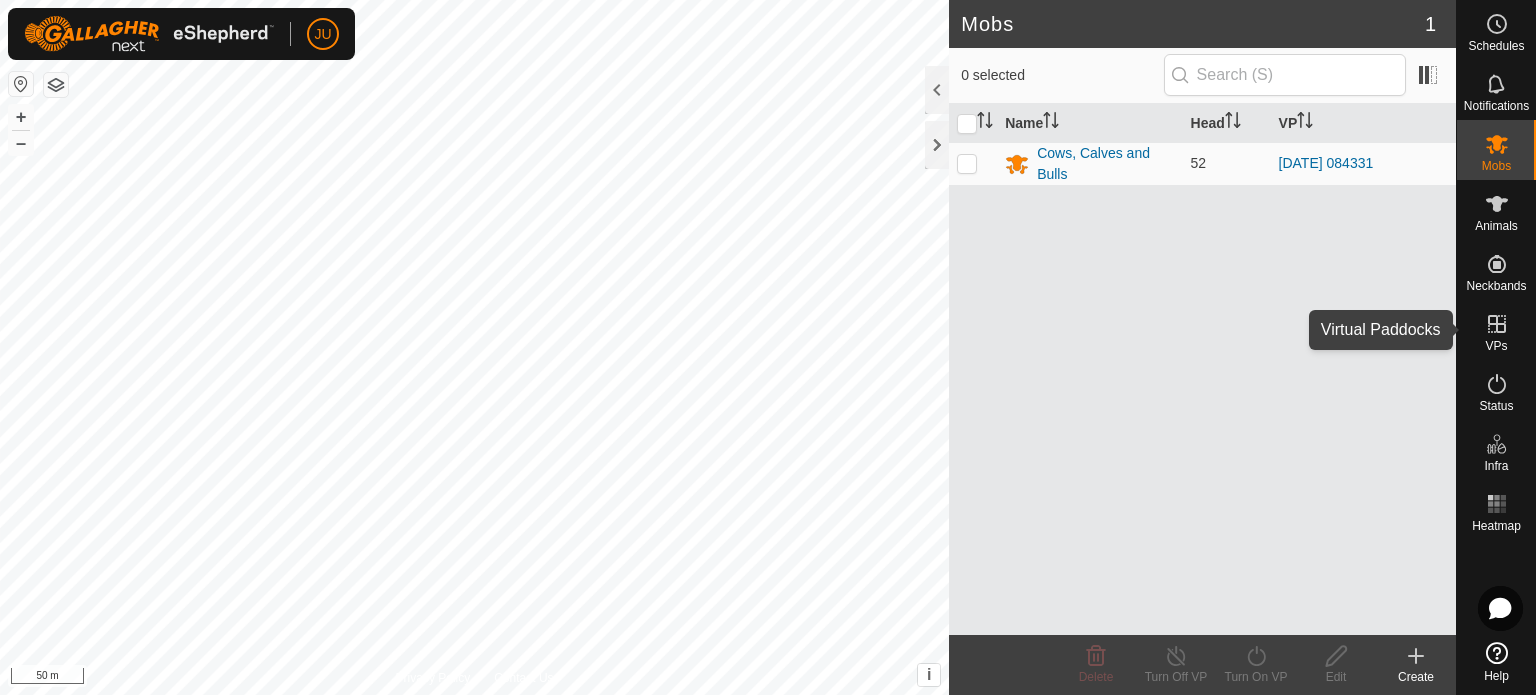 click 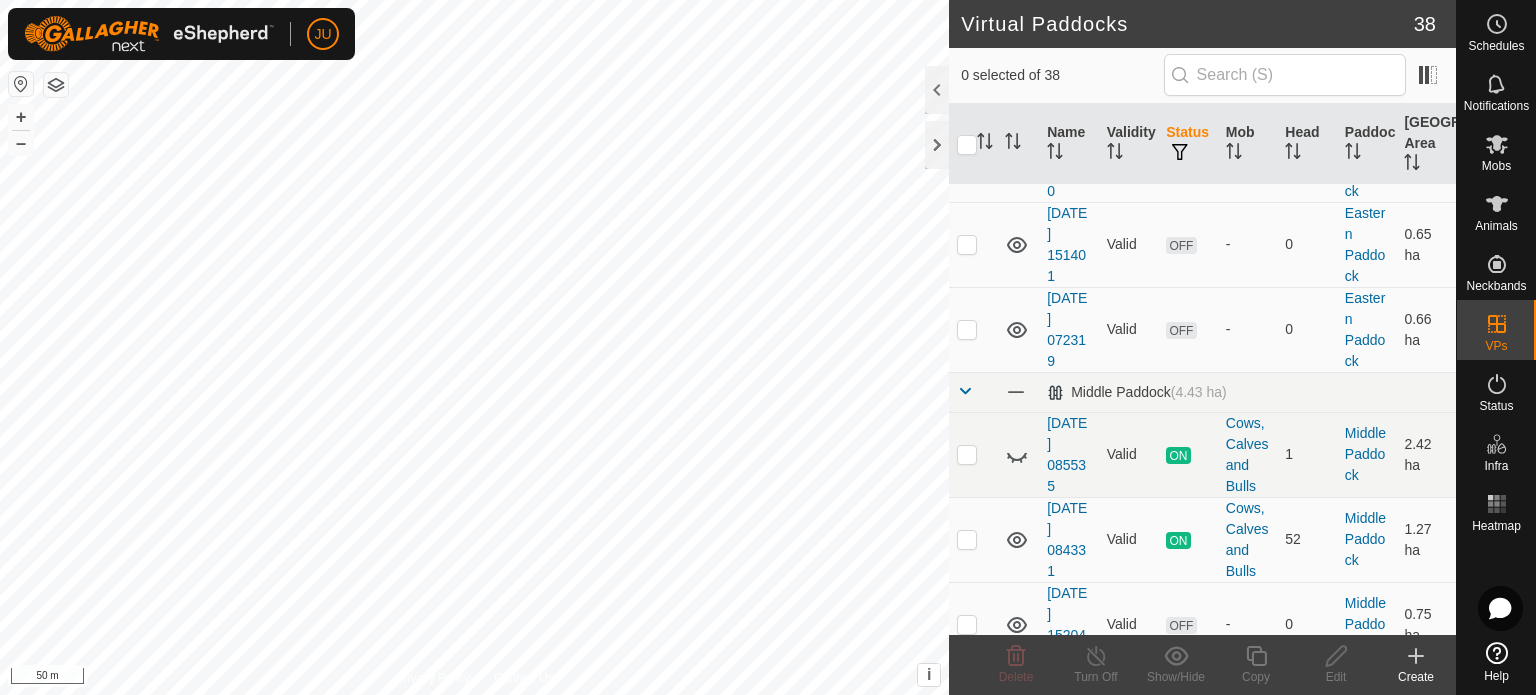 scroll, scrollTop: 300, scrollLeft: 0, axis: vertical 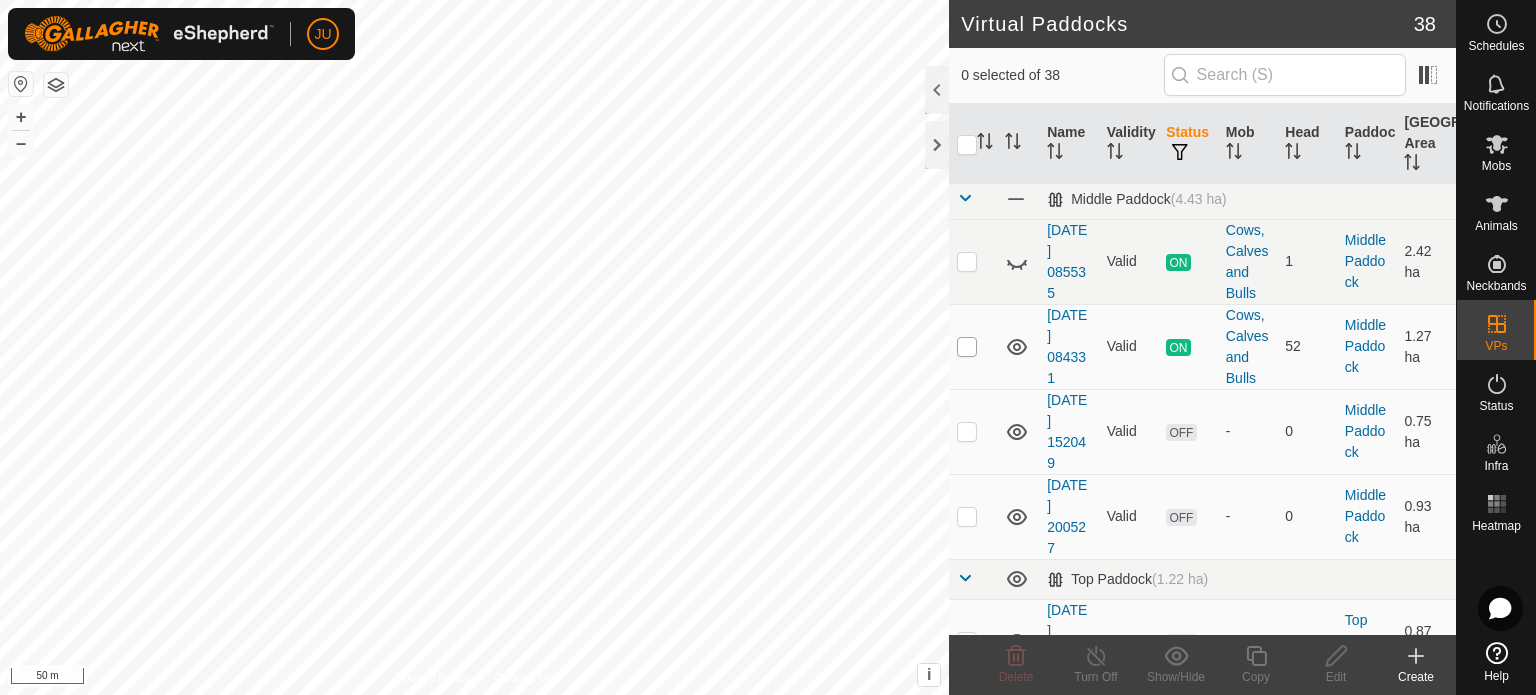 click at bounding box center (967, 347) 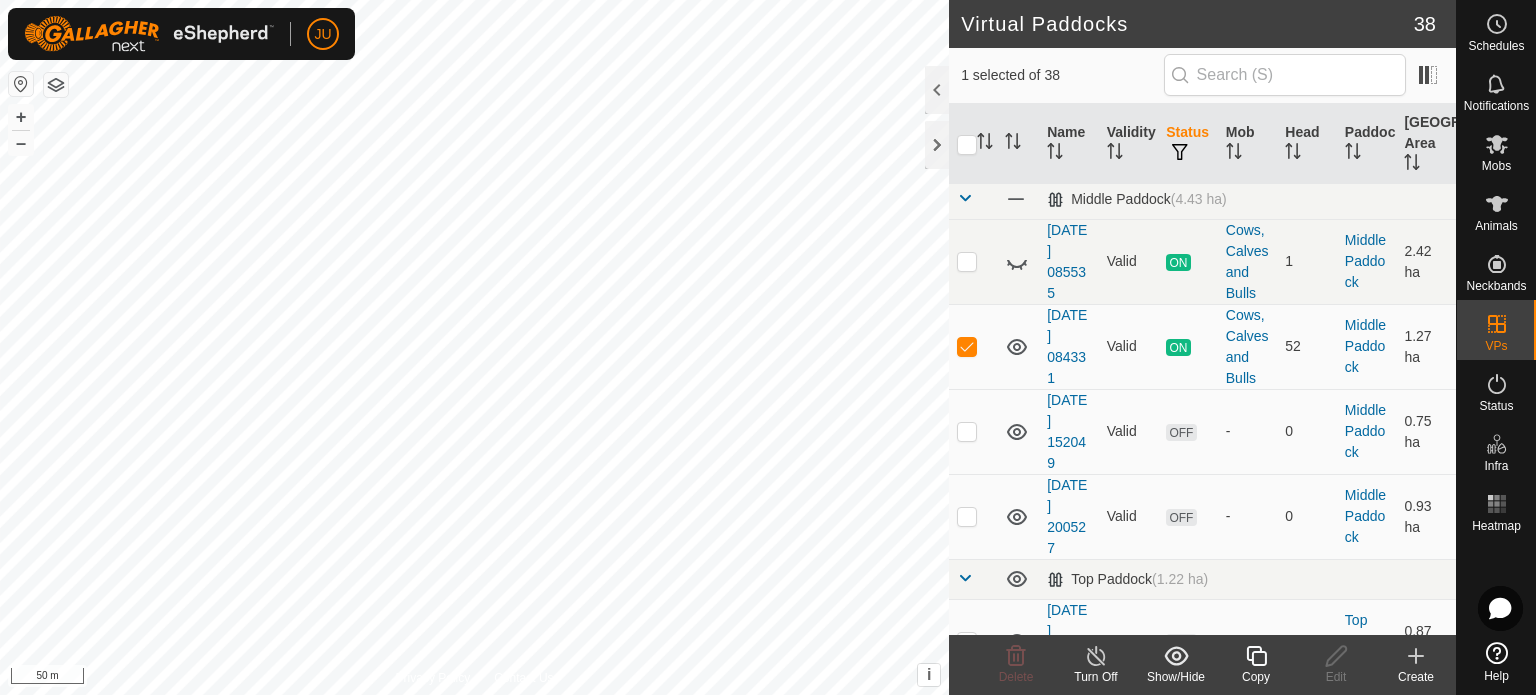 click 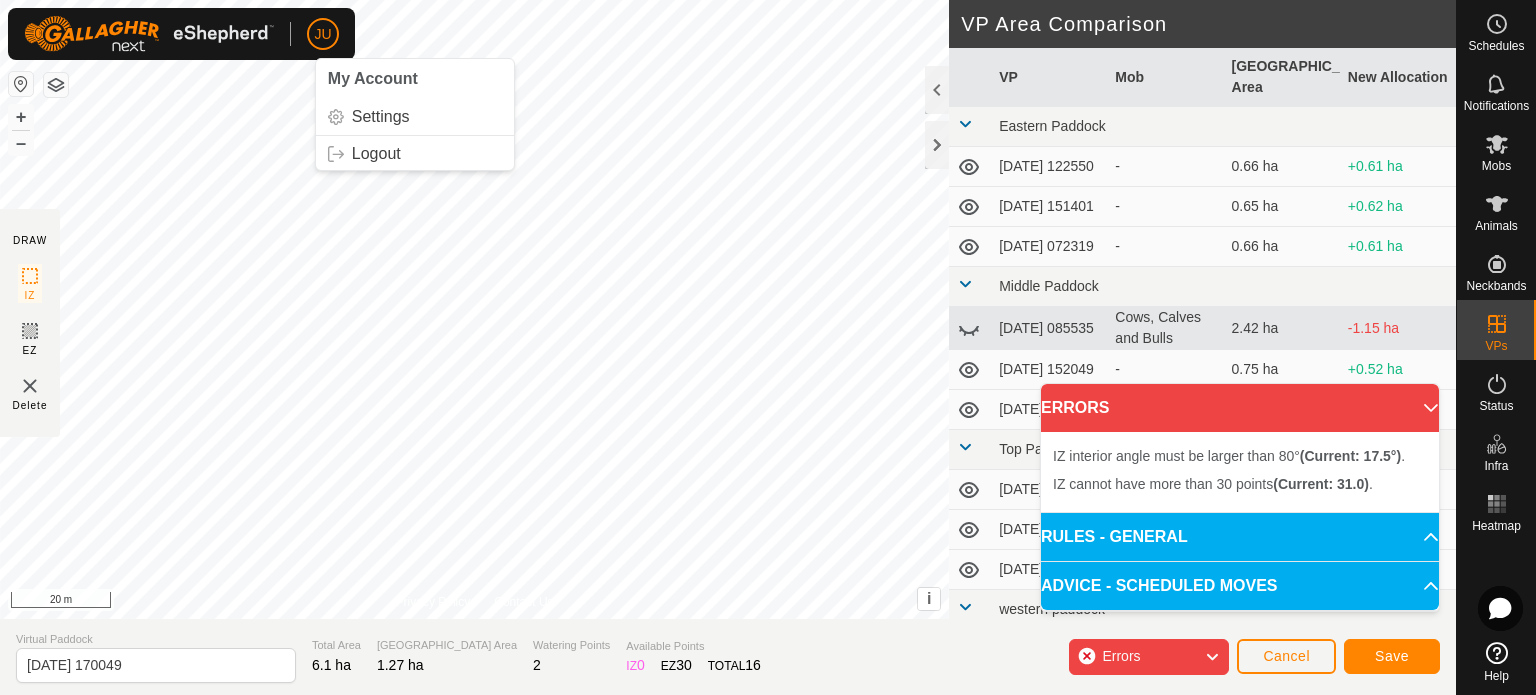 click on "JU My Account Settings Logout Schedules Notifications Mobs Animals Neckbands VPs Status Infra Heatmap Help DRAW IZ EZ Delete Privacy Policy Contact Us IZ interior angle must be larger than 80°  (Current: 68.4°) . + – ⇧ i This application includes HERE Maps. © 2024 HERE. All rights reserved. 20 m VP Area Comparison     VP   Mob   [GEOGRAPHIC_DATA] Area   New Allocation  [GEOGRAPHIC_DATA]  [DATE] 122550  -  0.66 ha  +0.61 ha  [DATE] 151401  -  0.65 ha  +0.62 ha  [DATE] 072319  -  0.66 ha  +0.61 ha [GEOGRAPHIC_DATA]  [DATE] 085535   Cows, Calves and Bulls   2.42 ha  -1.15 ha  [DATE] 152049  -  0.75 ha  +0.52 ha  [DATE] 200527  -  0.93 ha  +0.34 ha Top Paddock  [DATE] 185816  -  0.87 ha  +0.4 ha  [DATE] 074209  -  1.22 ha  +0.05 ha  [DATE] 074429  -  1.22 ha  +0.05 ha western paddock  [DATE] 082337  -  0.2 ha  +1.07 ha  [DATE] 071507  -  0.25 ha  +1.02 ha  [DATE] 074713  -  0.25 ha  +1.02 ha  [DATE] 092916  -  0.26 ha  +1.01 ha  [DATE] 074226  -  0.16 ha  +1.11 ha -" 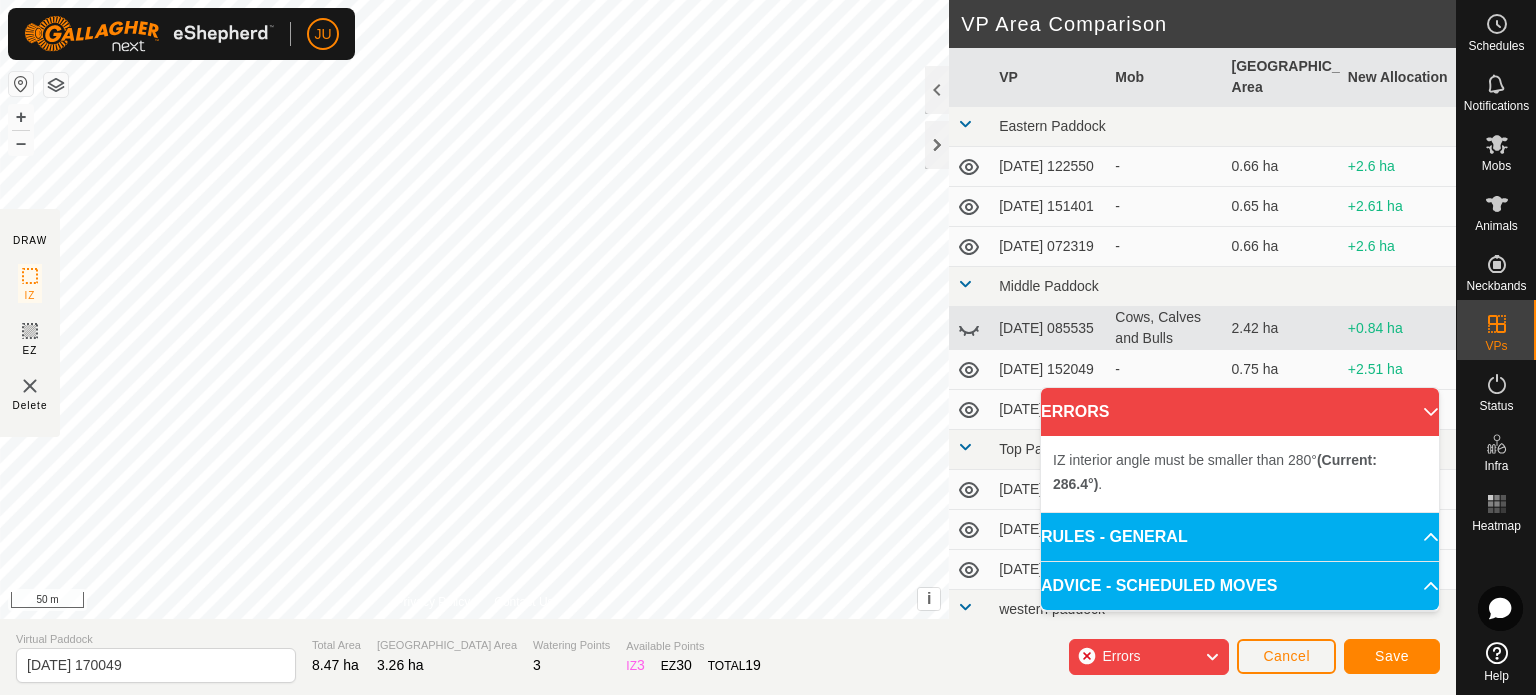 click on "IZ interior angle must be smaller than 280°  (Current: 286.4°) . + – ⇧ i This application includes HERE Maps. © 2024 HERE. All rights reserved. 50 m" at bounding box center (474, 309) 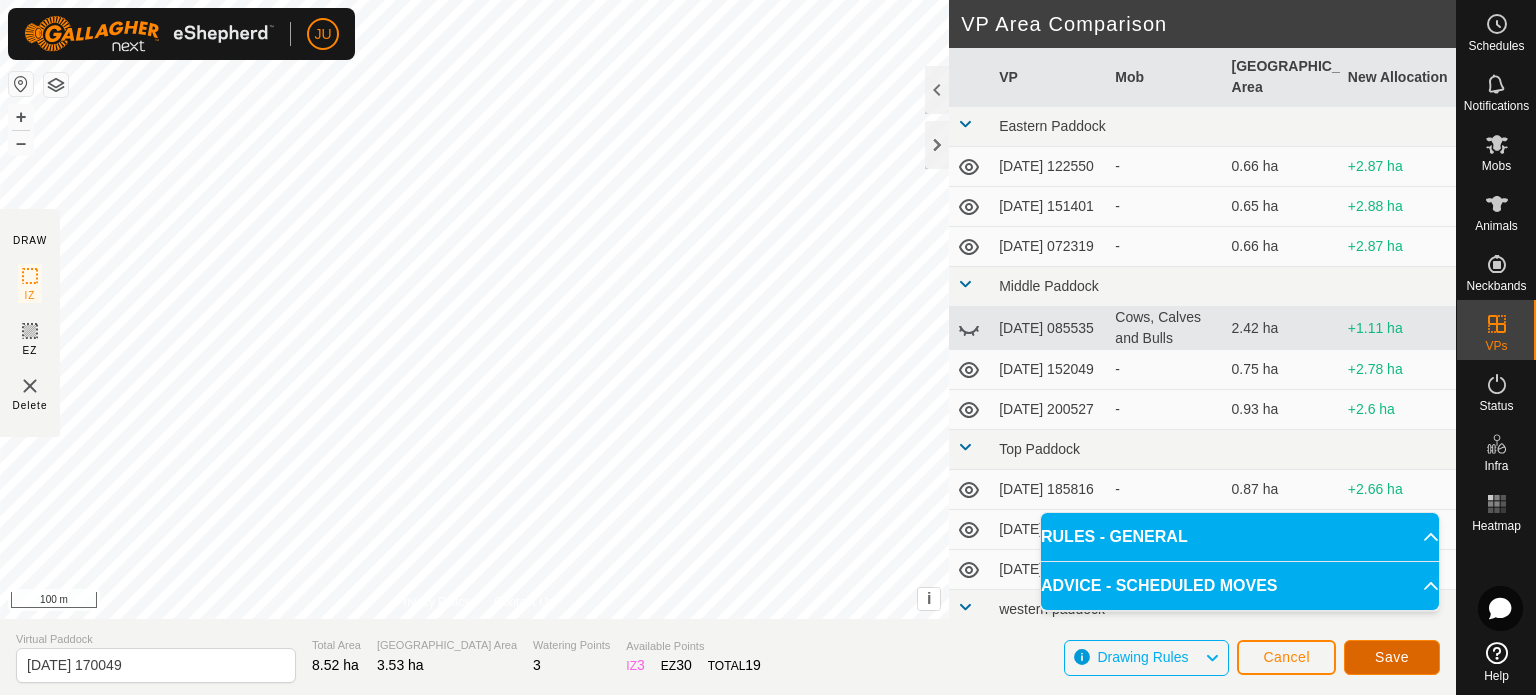 click on "Save" 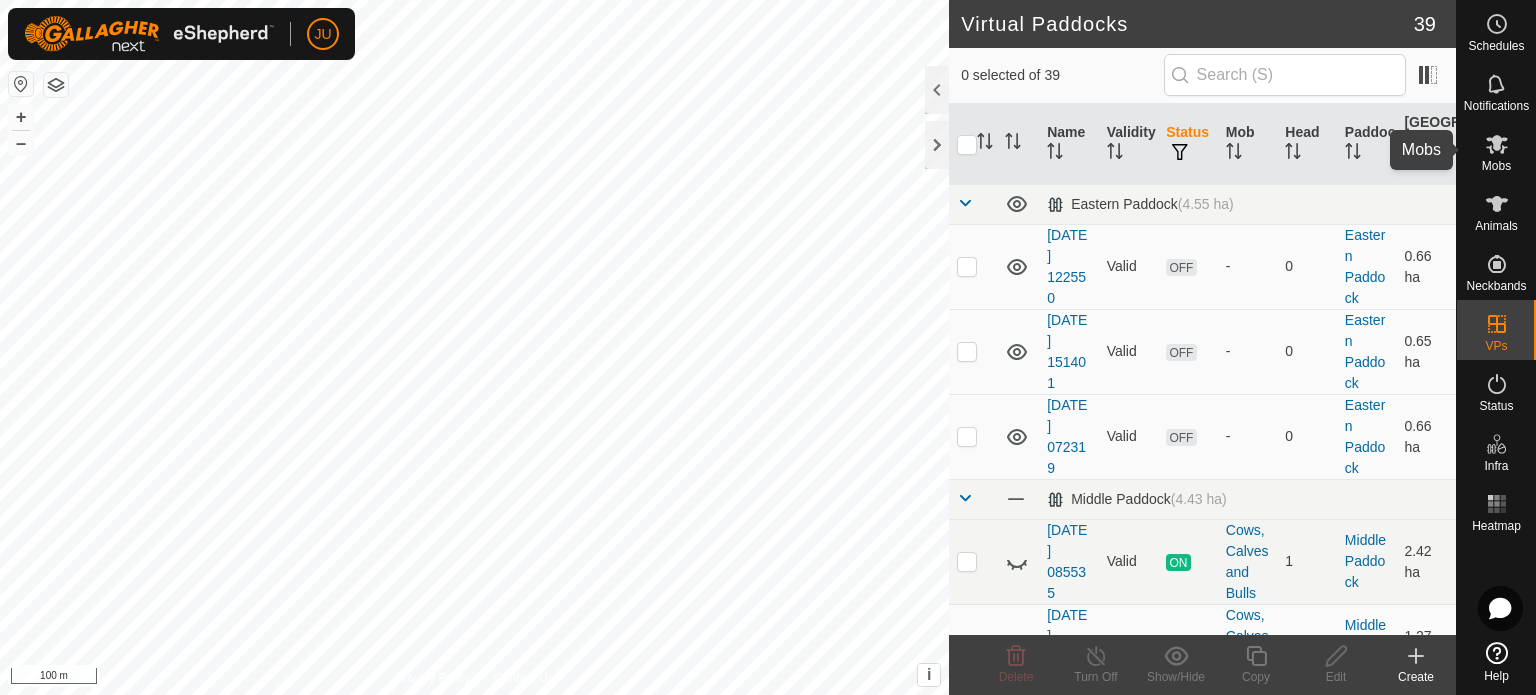 click at bounding box center (1497, 144) 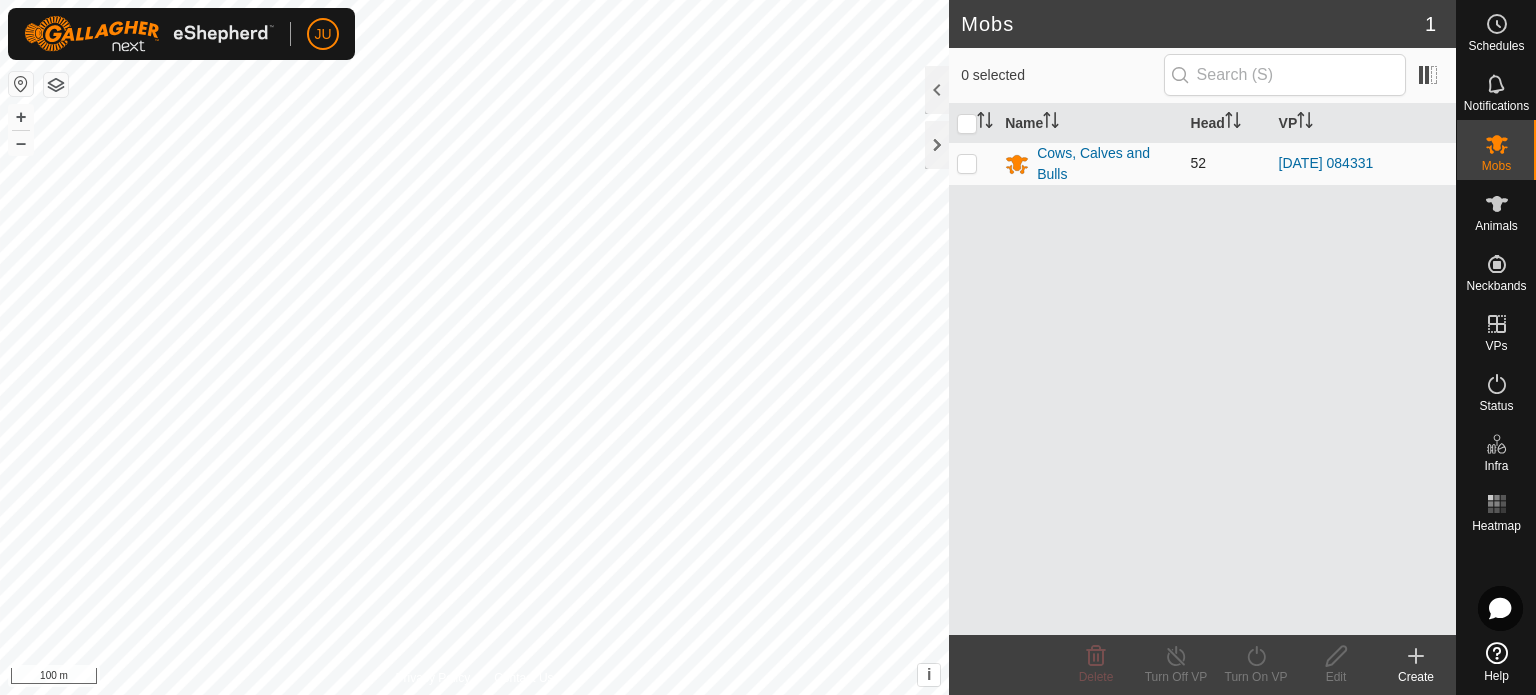 click at bounding box center (967, 163) 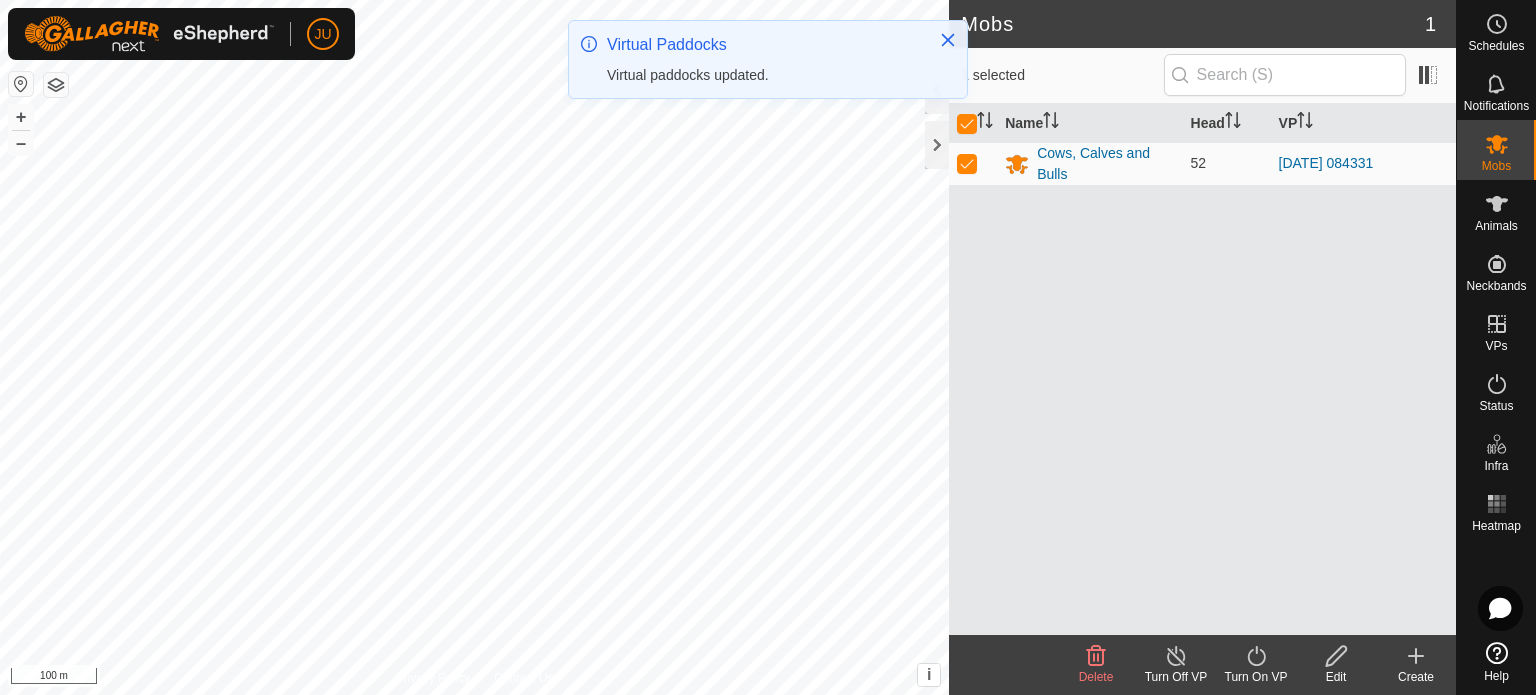 click 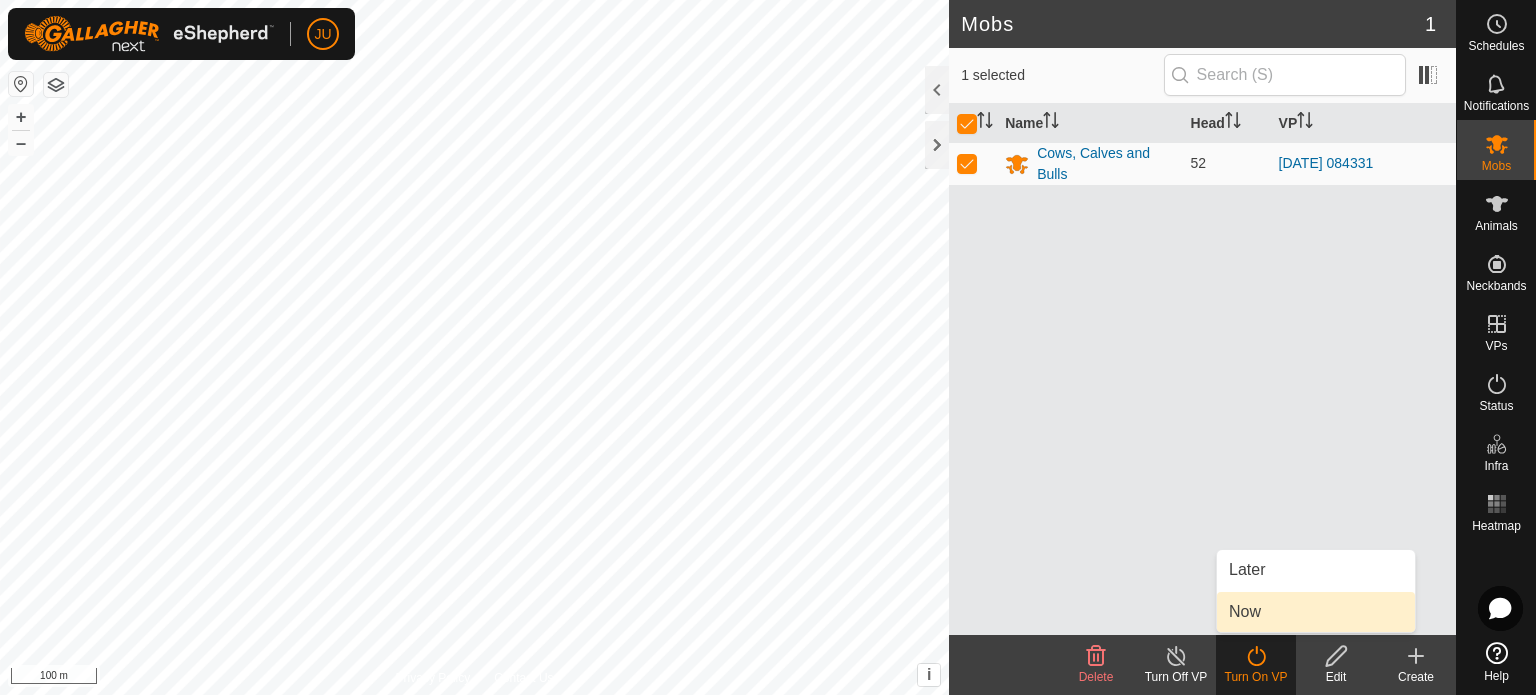 click on "Now" at bounding box center [1316, 612] 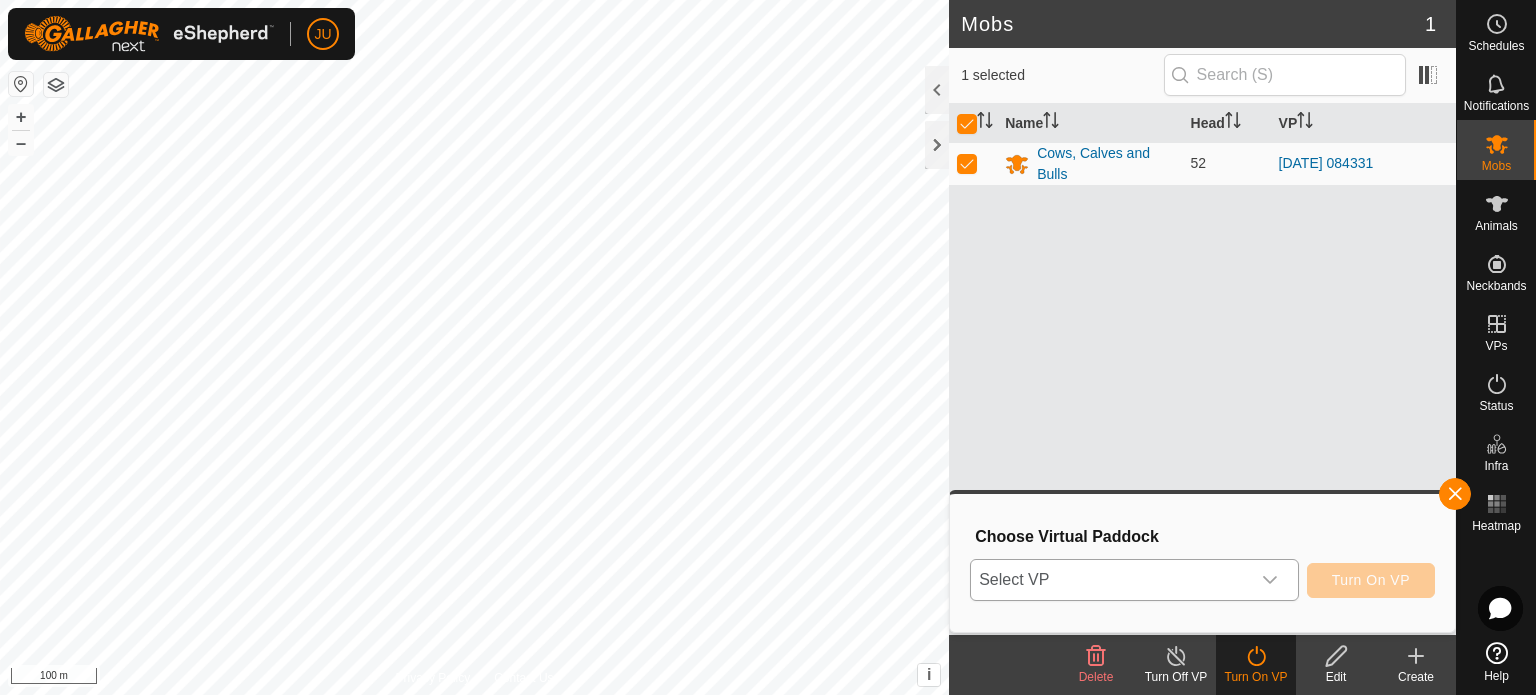 click on "Select VP" at bounding box center (1110, 580) 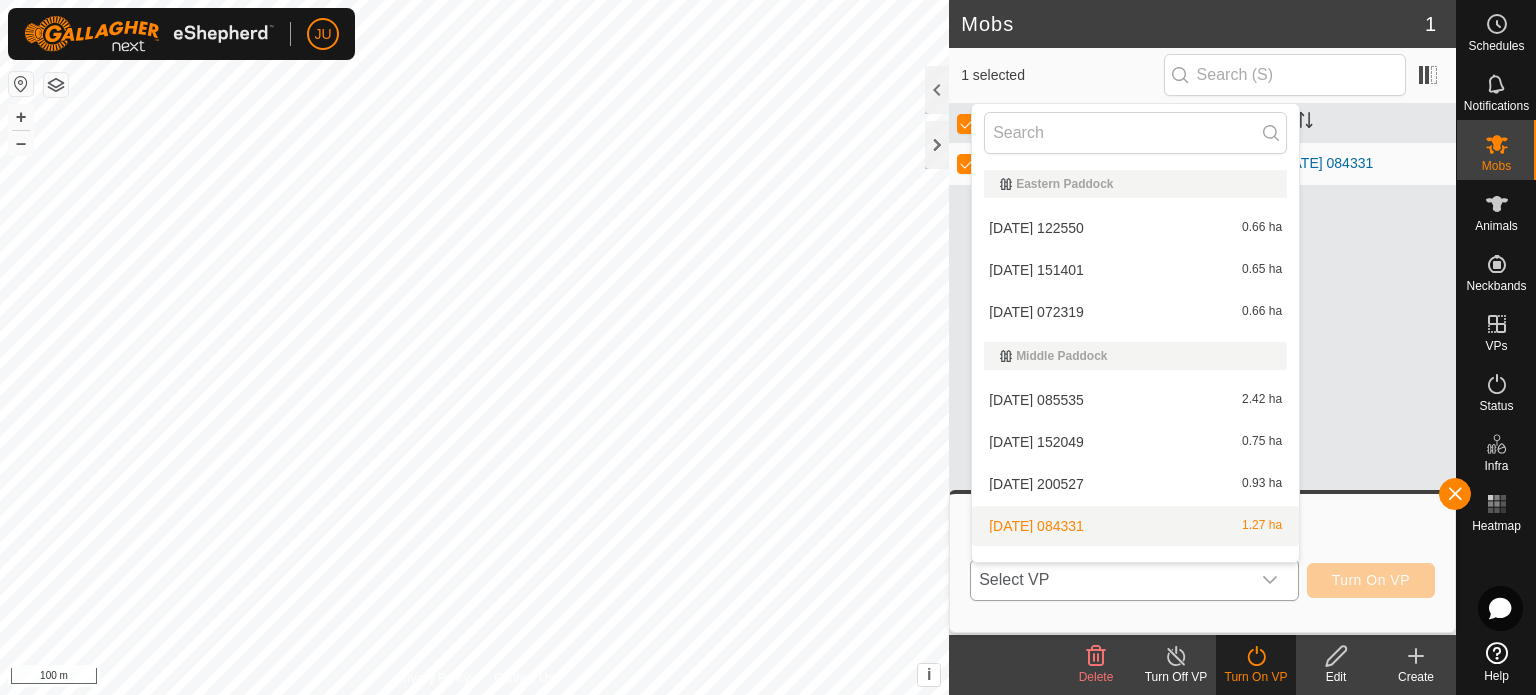 scroll, scrollTop: 200, scrollLeft: 0, axis: vertical 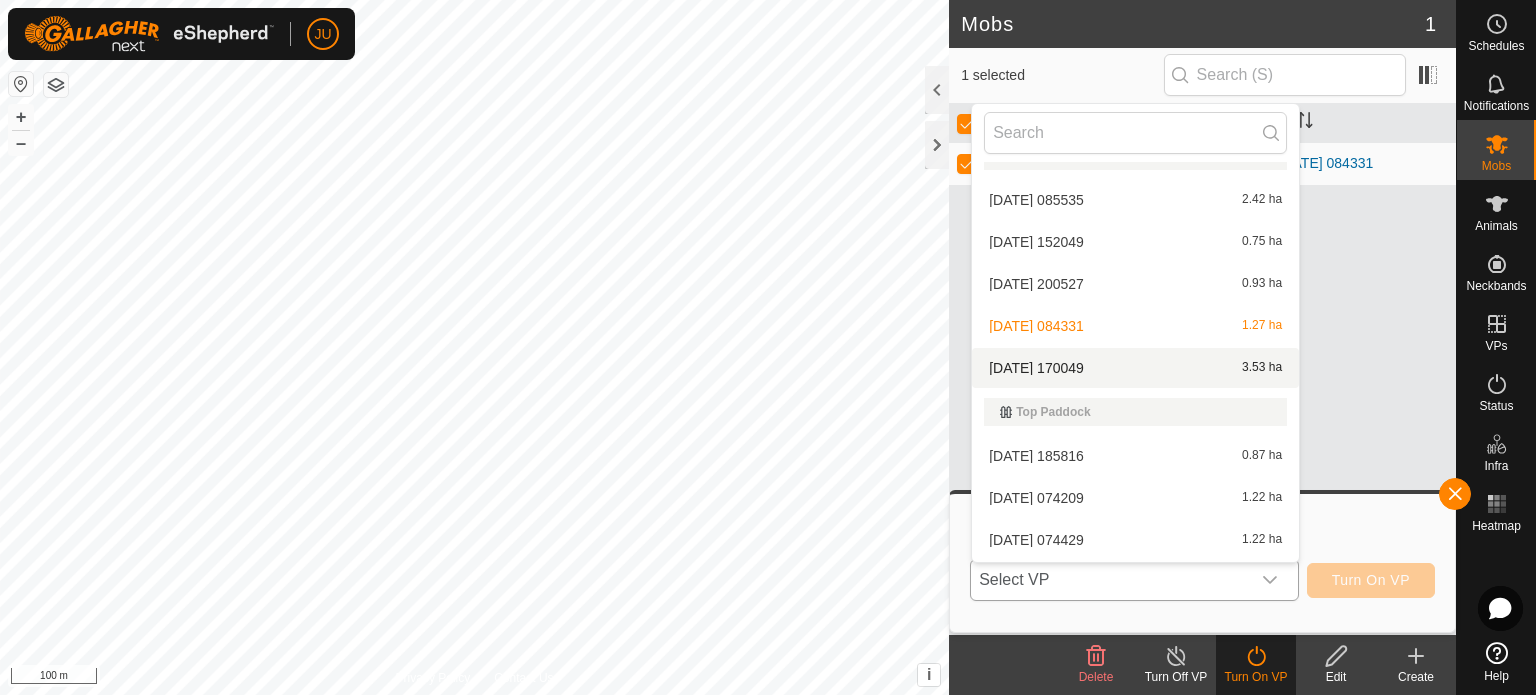 click on "[DATE] 170049" at bounding box center [1036, 368] 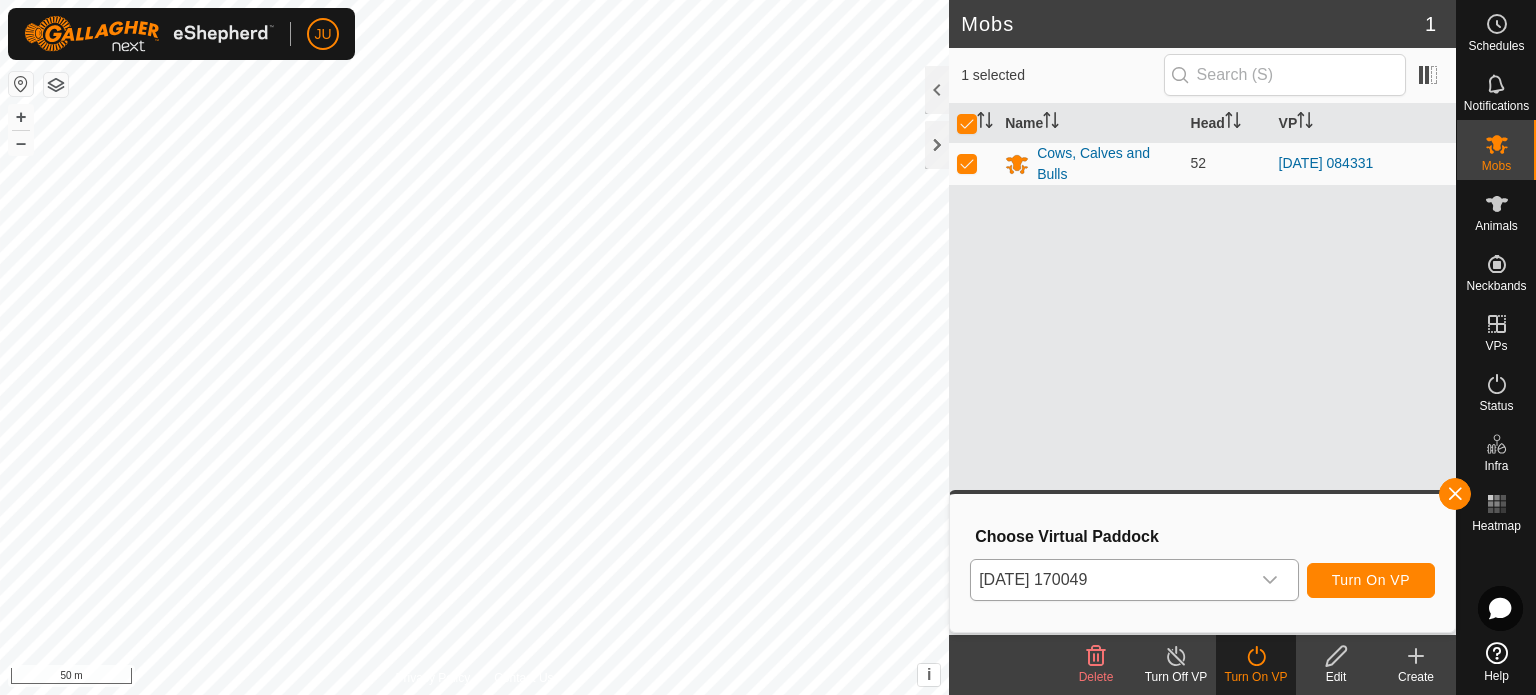 click on "JU Schedules Notifications Mobs Animals Neckbands VPs Status Infra Heatmap Help Mobs 1  1 selected   Name   Head   VP  Cows, Calves and Bulls 52 [DATE] 084331 Delete  Turn Off VP   Turn On VP   Edit   Create  Privacy Policy Contact Us + – ⇧ i This application includes HERE Maps. © 2024 HERE. All rights reserved. 50 m
Choose Virtual Paddock [DATE] 170049 Turn On VP" at bounding box center (768, 347) 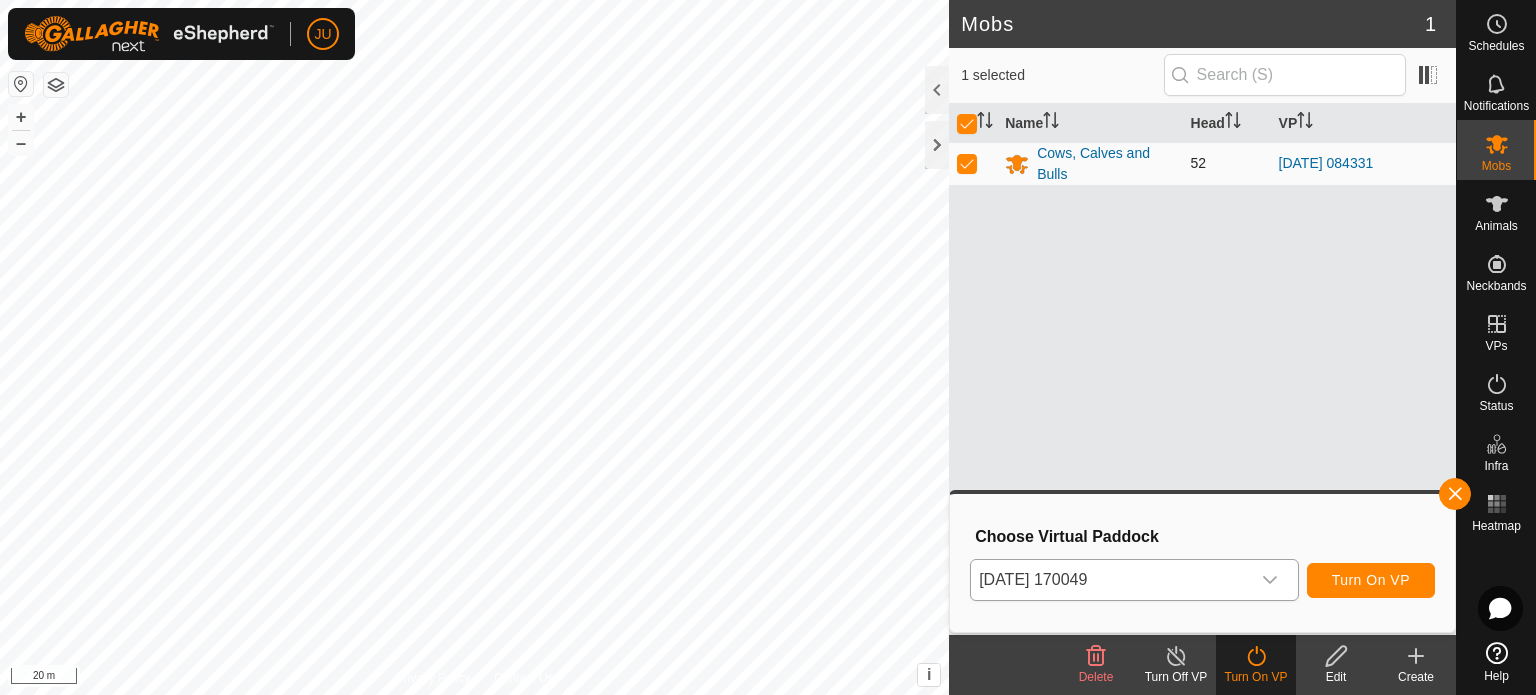 click at bounding box center [967, 163] 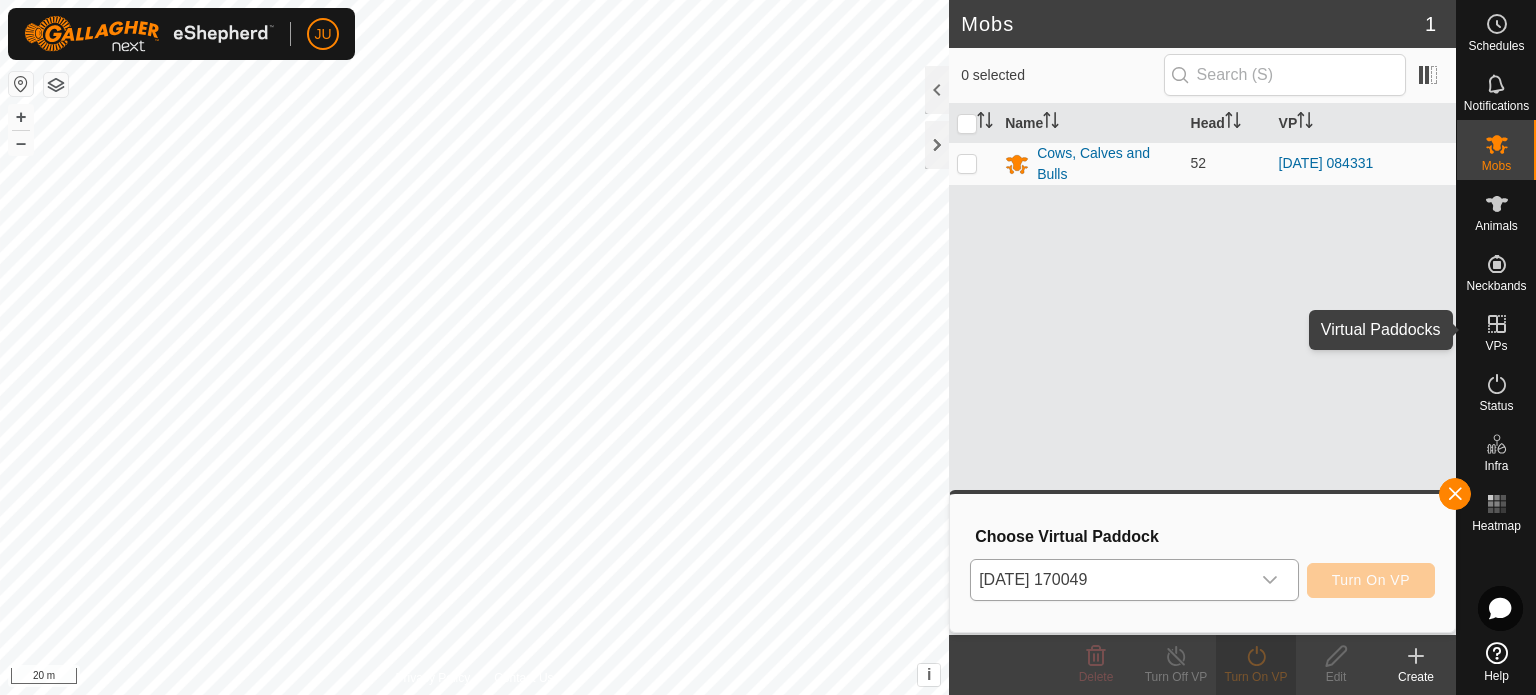 click 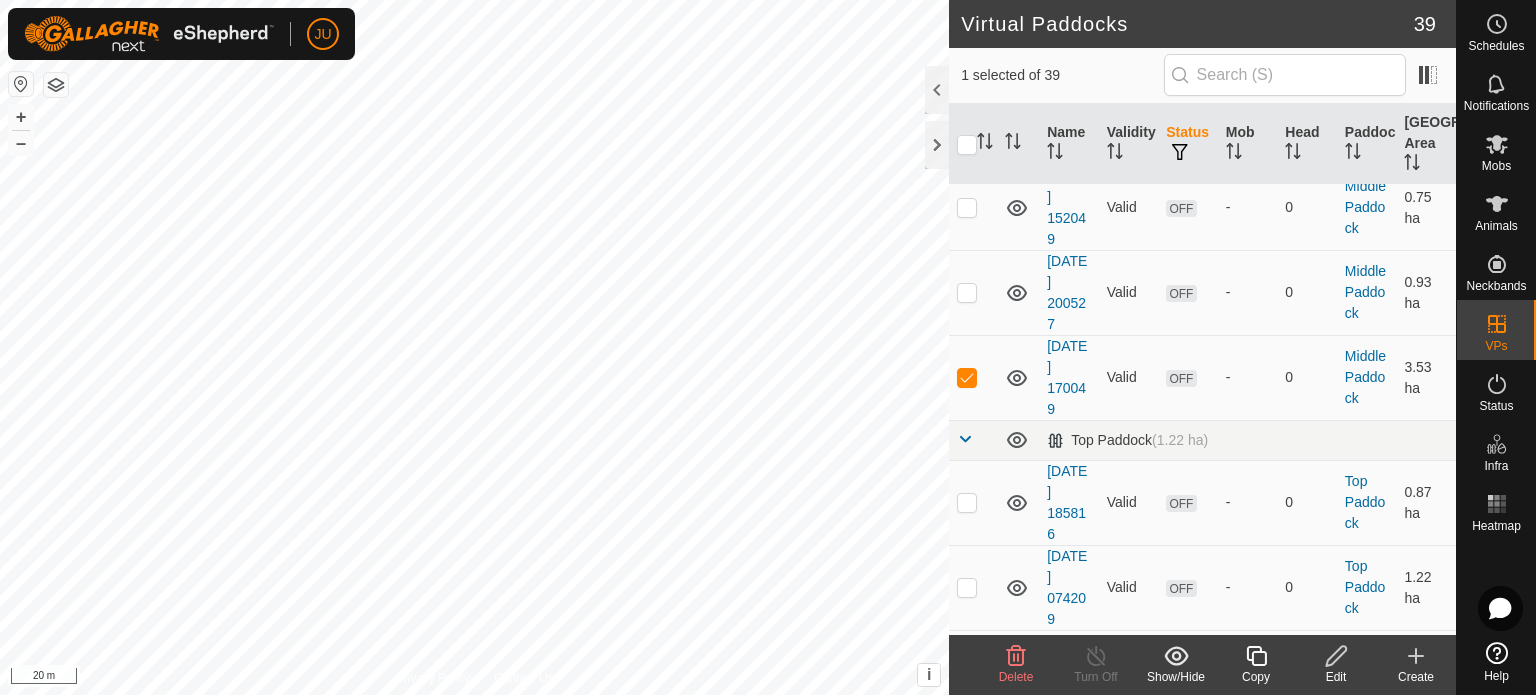 scroll, scrollTop: 500, scrollLeft: 0, axis: vertical 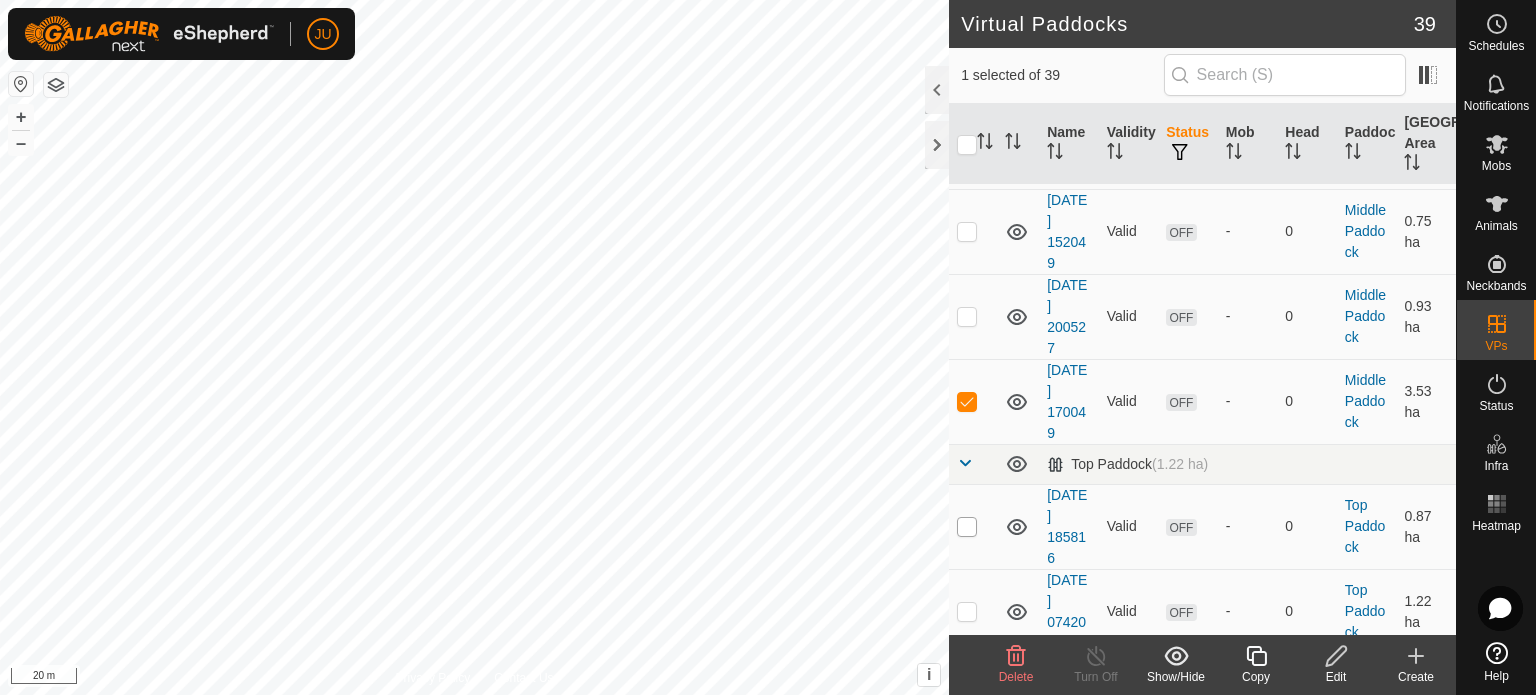 click at bounding box center [967, 527] 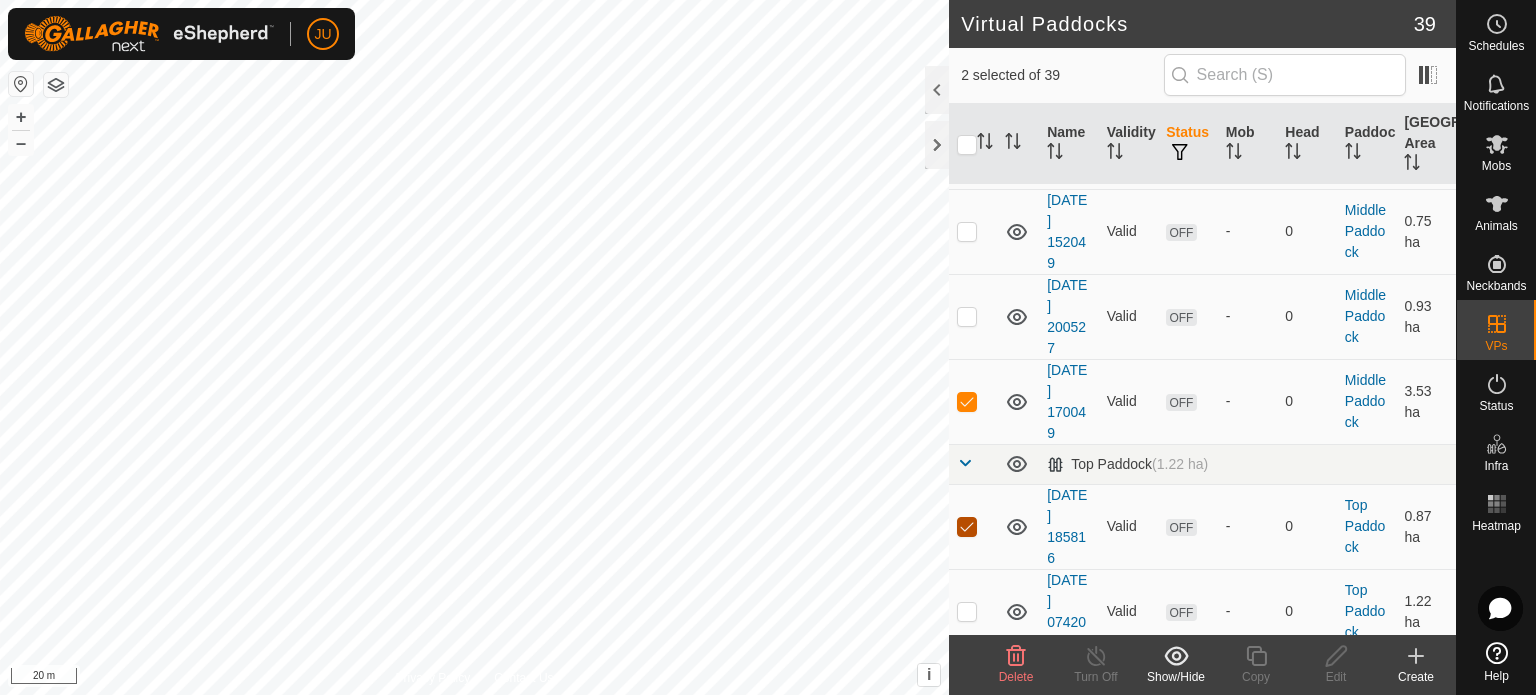 click at bounding box center [967, 527] 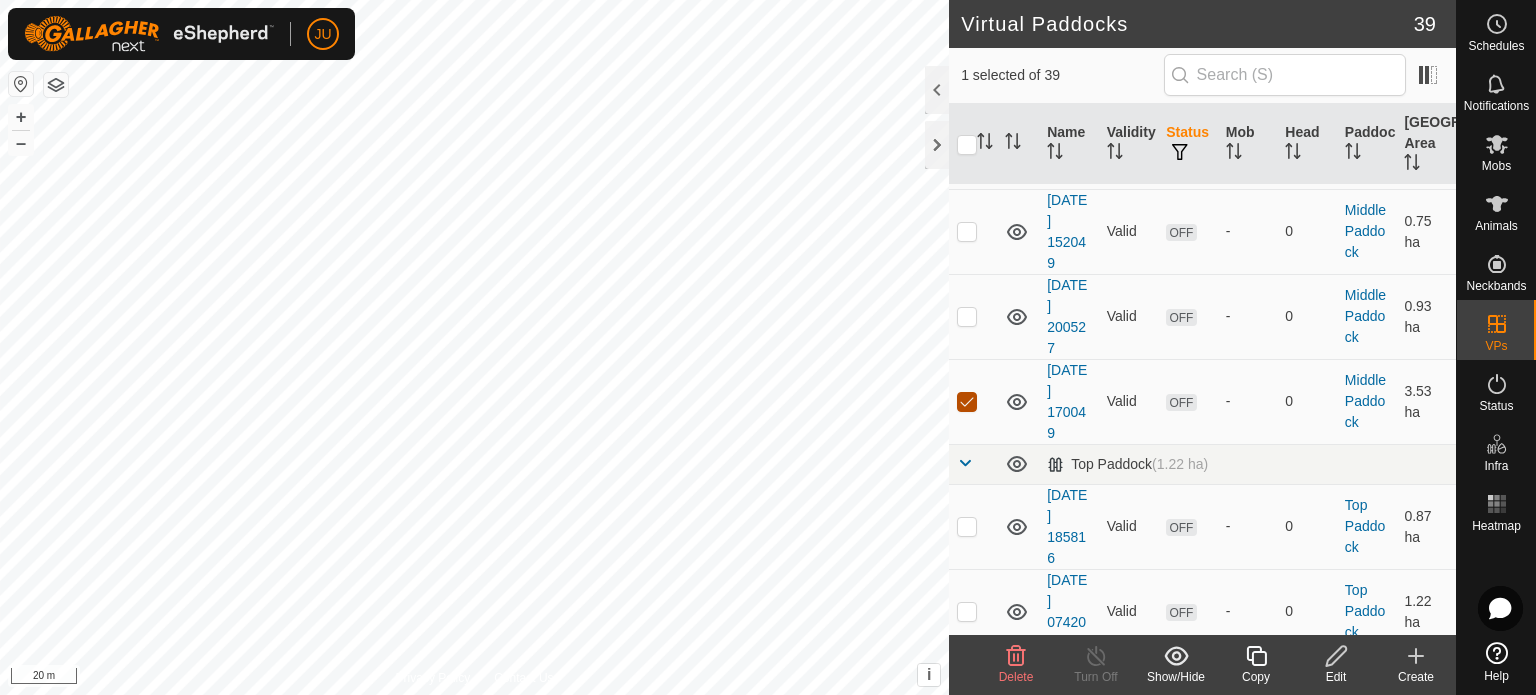 click at bounding box center [967, 402] 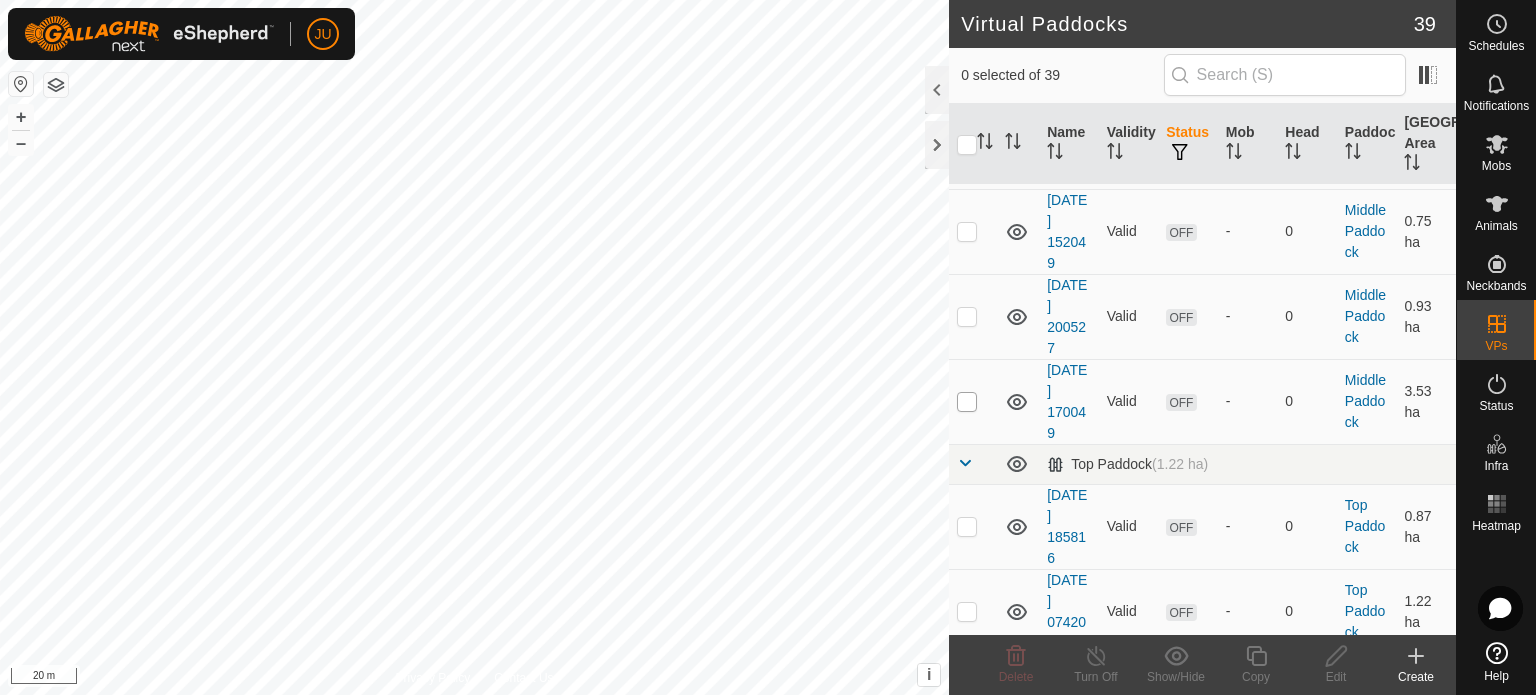 click at bounding box center (967, 402) 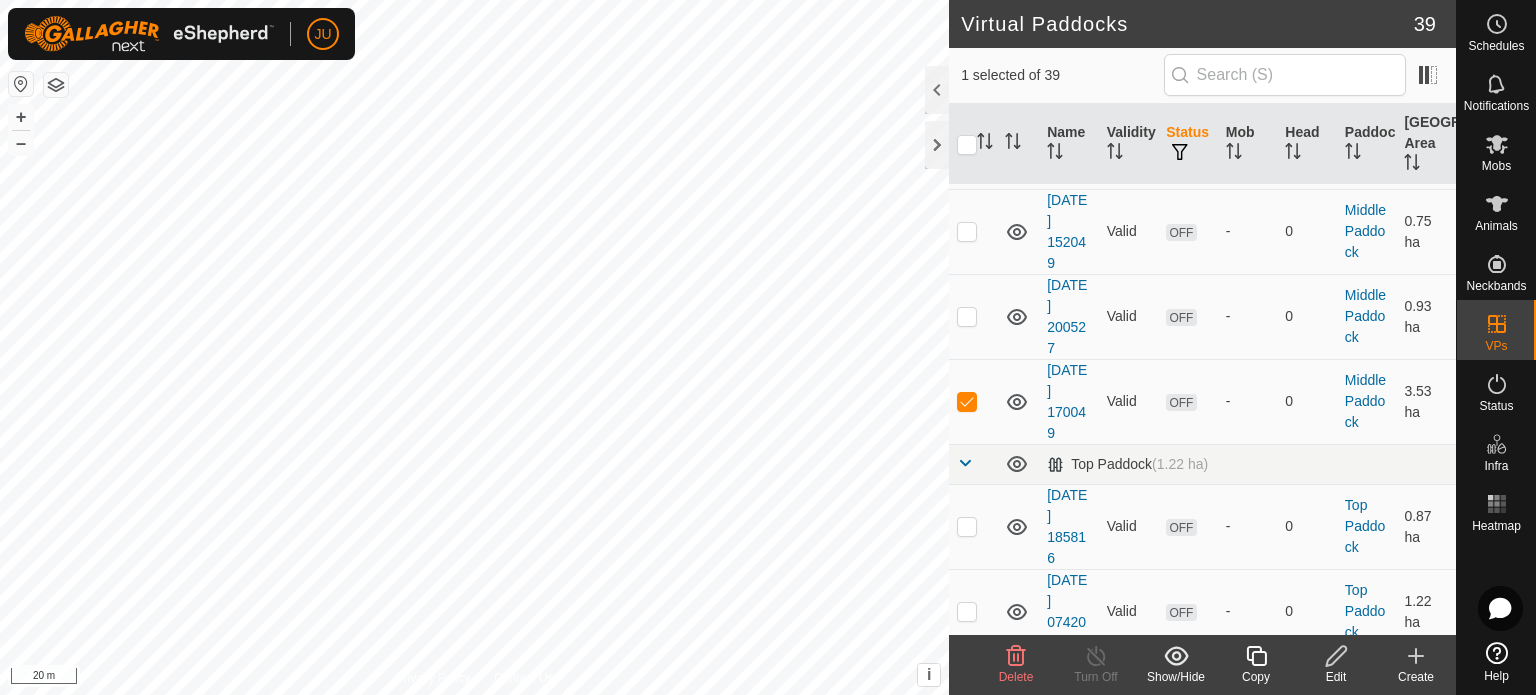 click 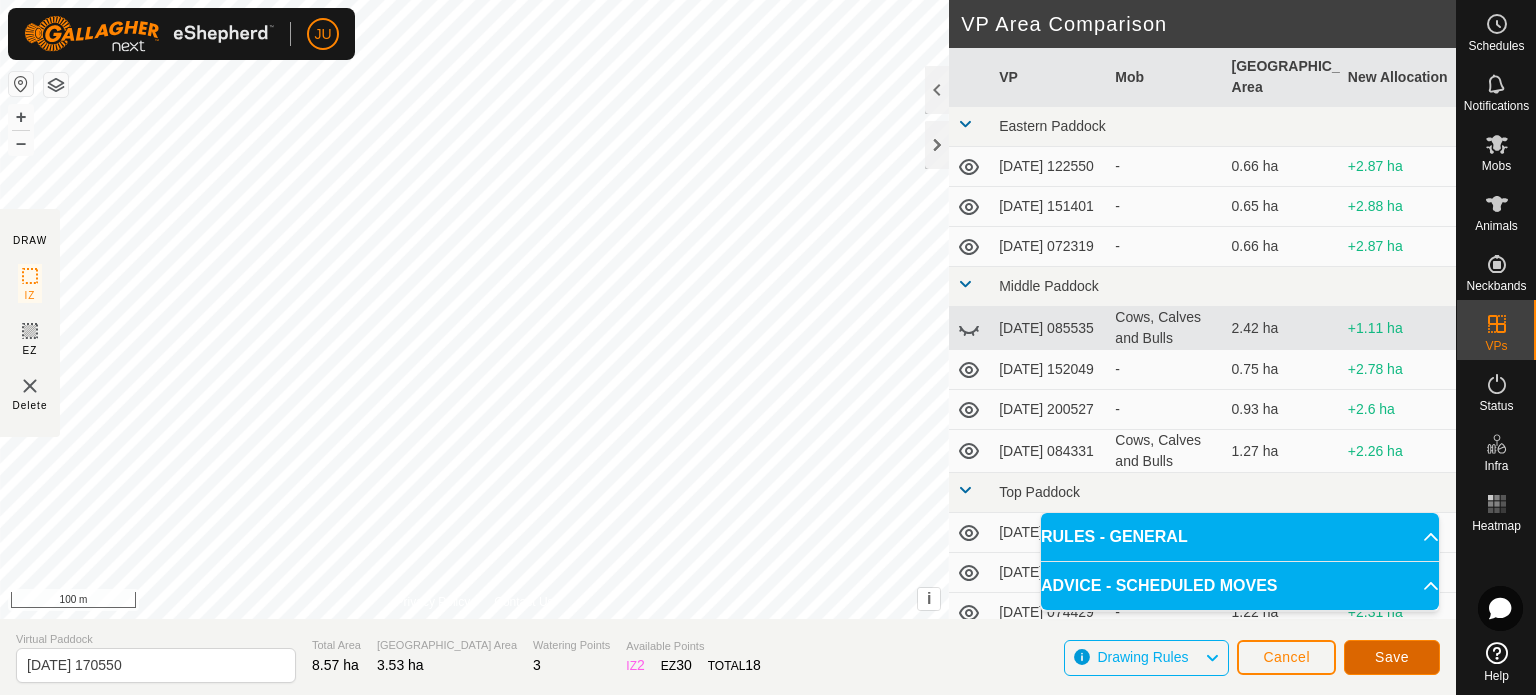click on "Save" 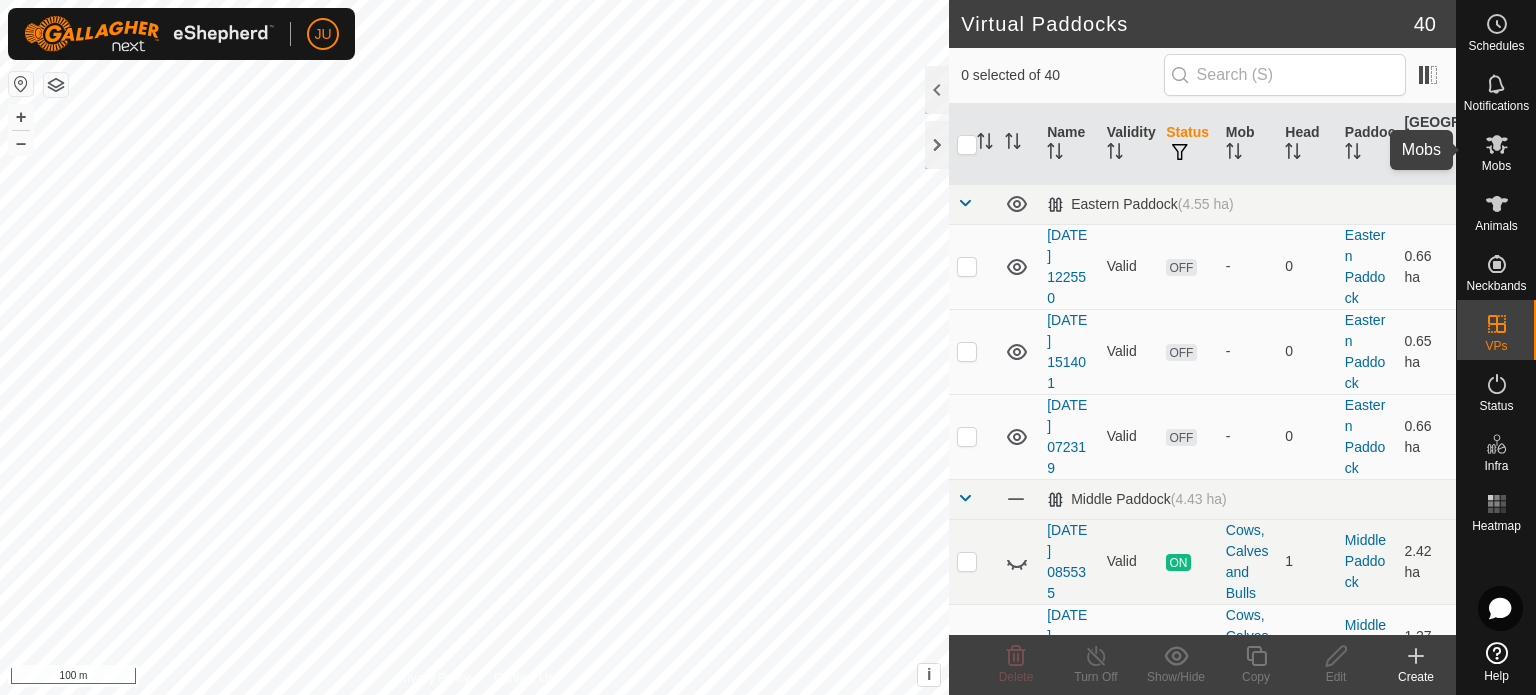 click 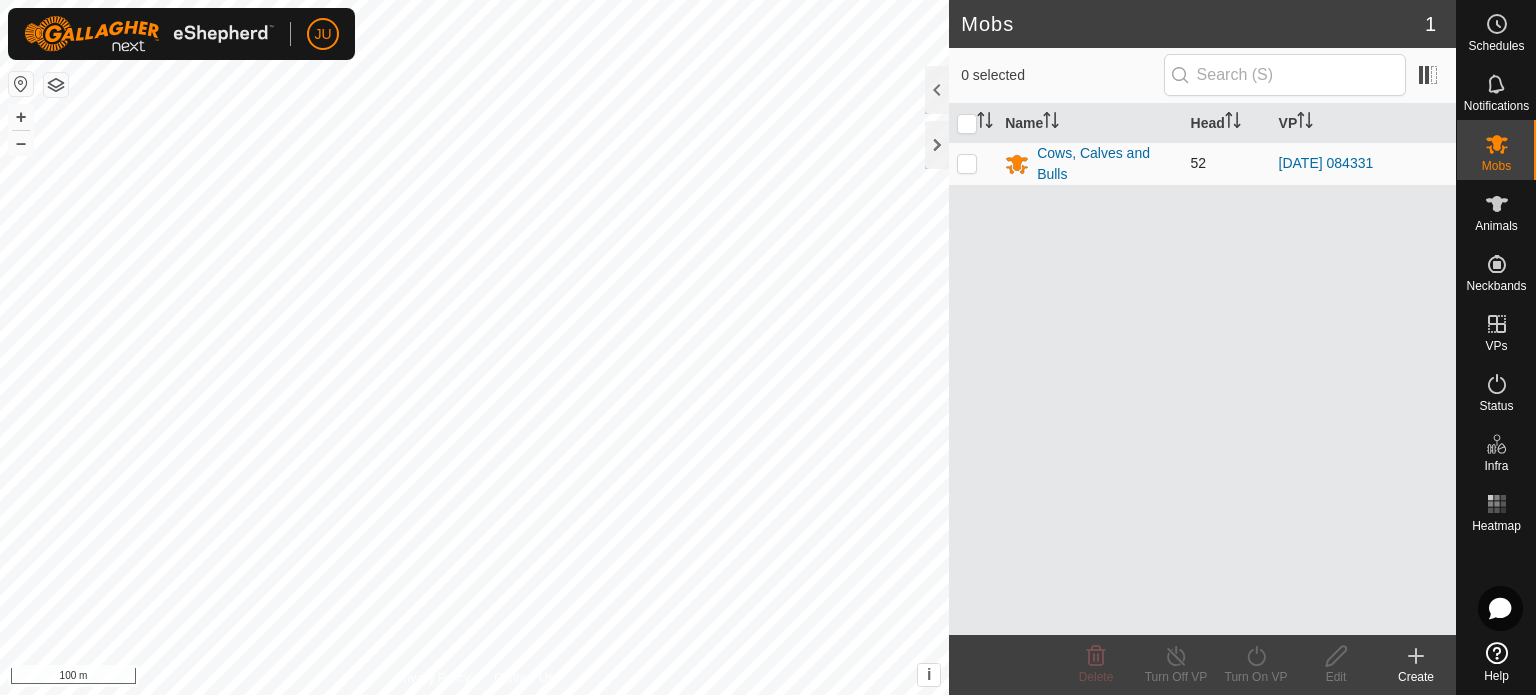 click at bounding box center [967, 163] 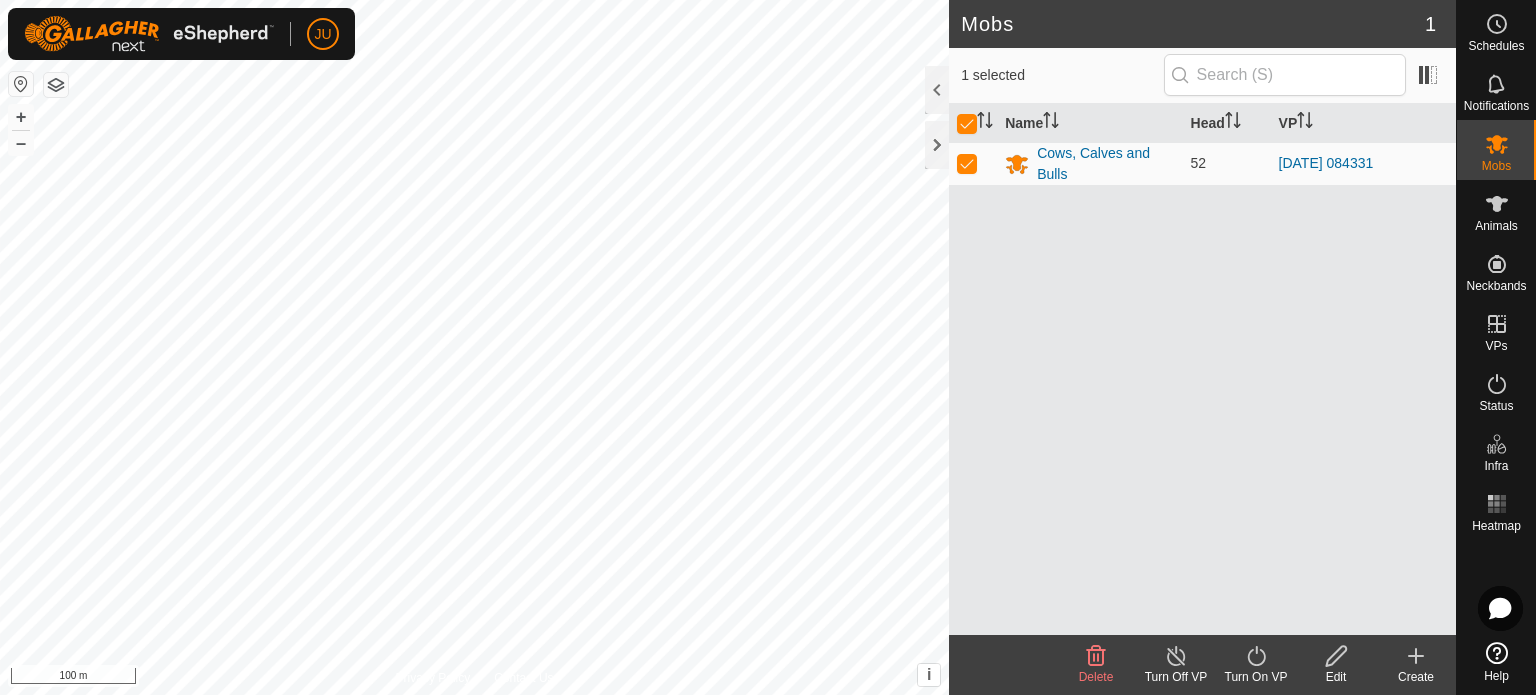 click 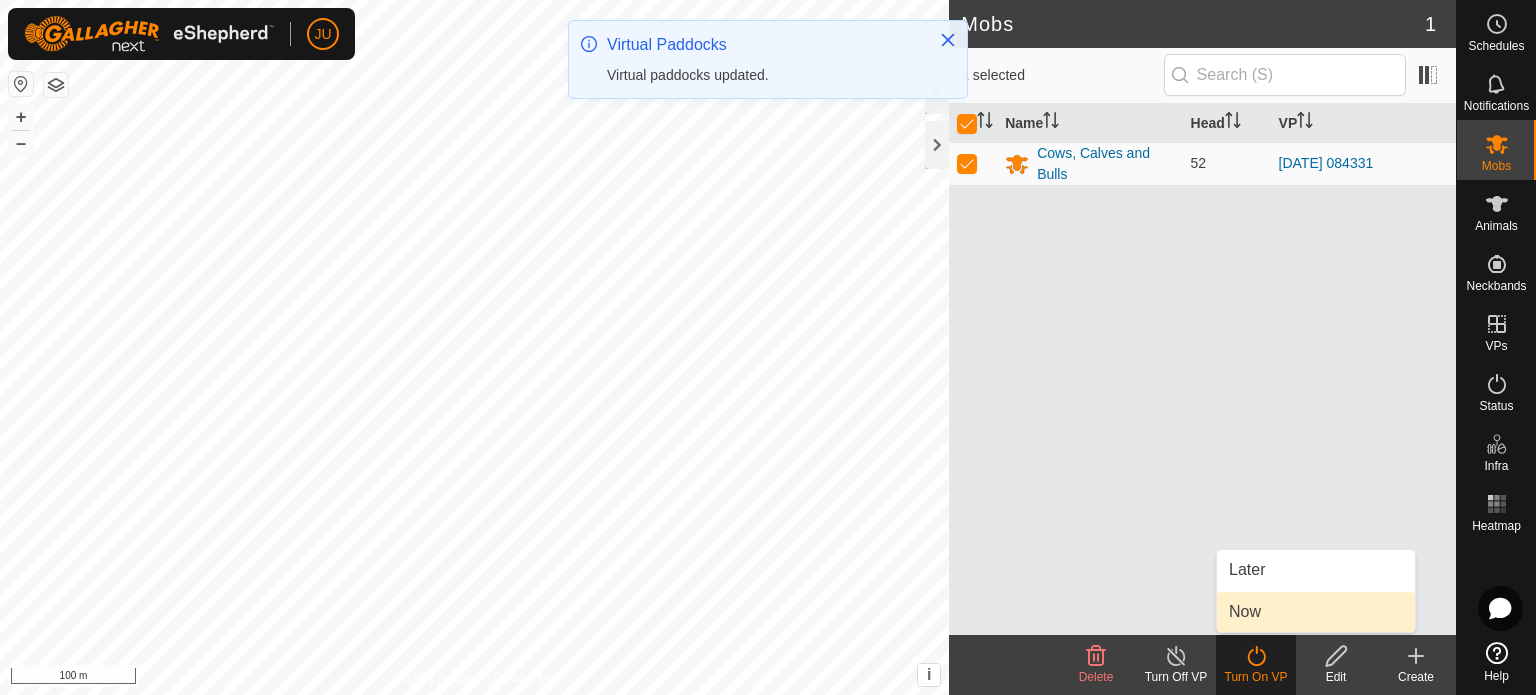 click on "Now" at bounding box center (1316, 612) 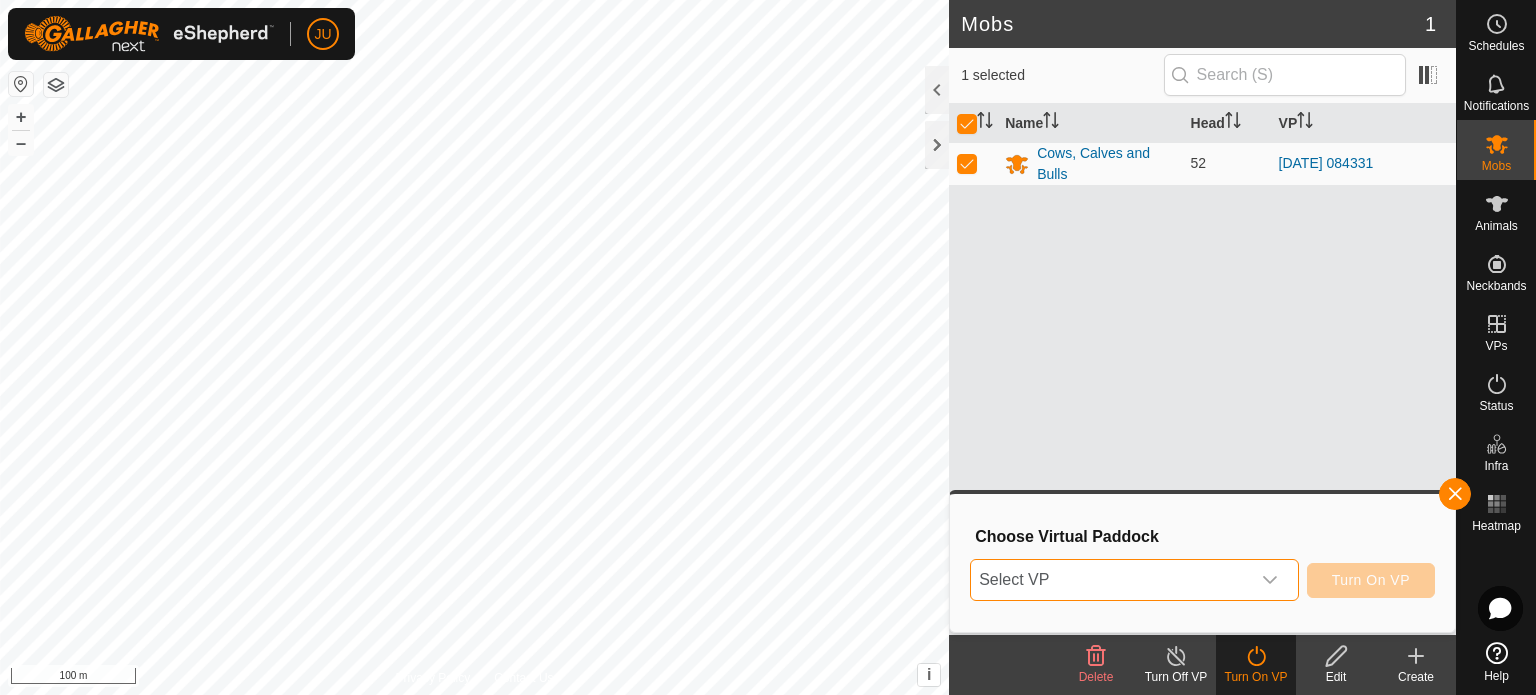 click on "Select VP" at bounding box center [1110, 580] 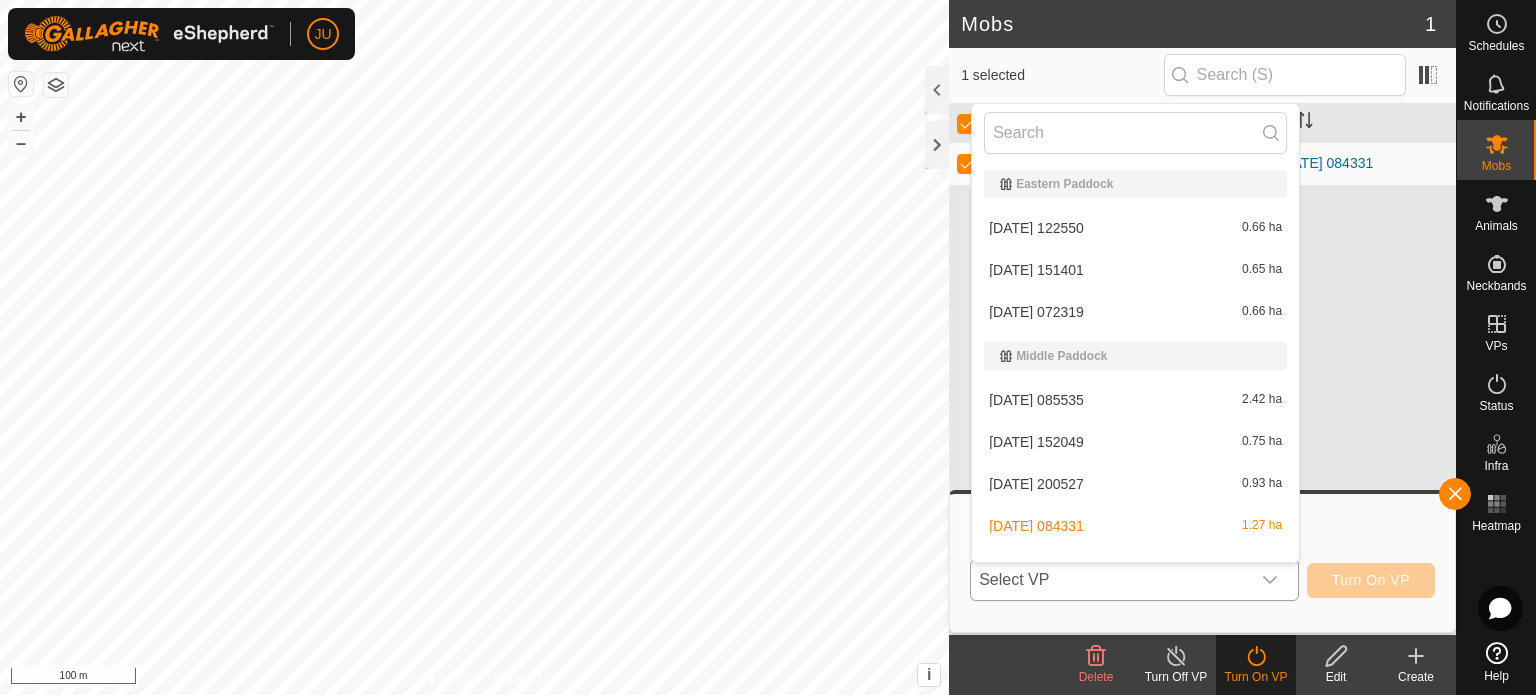 scroll, scrollTop: 26, scrollLeft: 0, axis: vertical 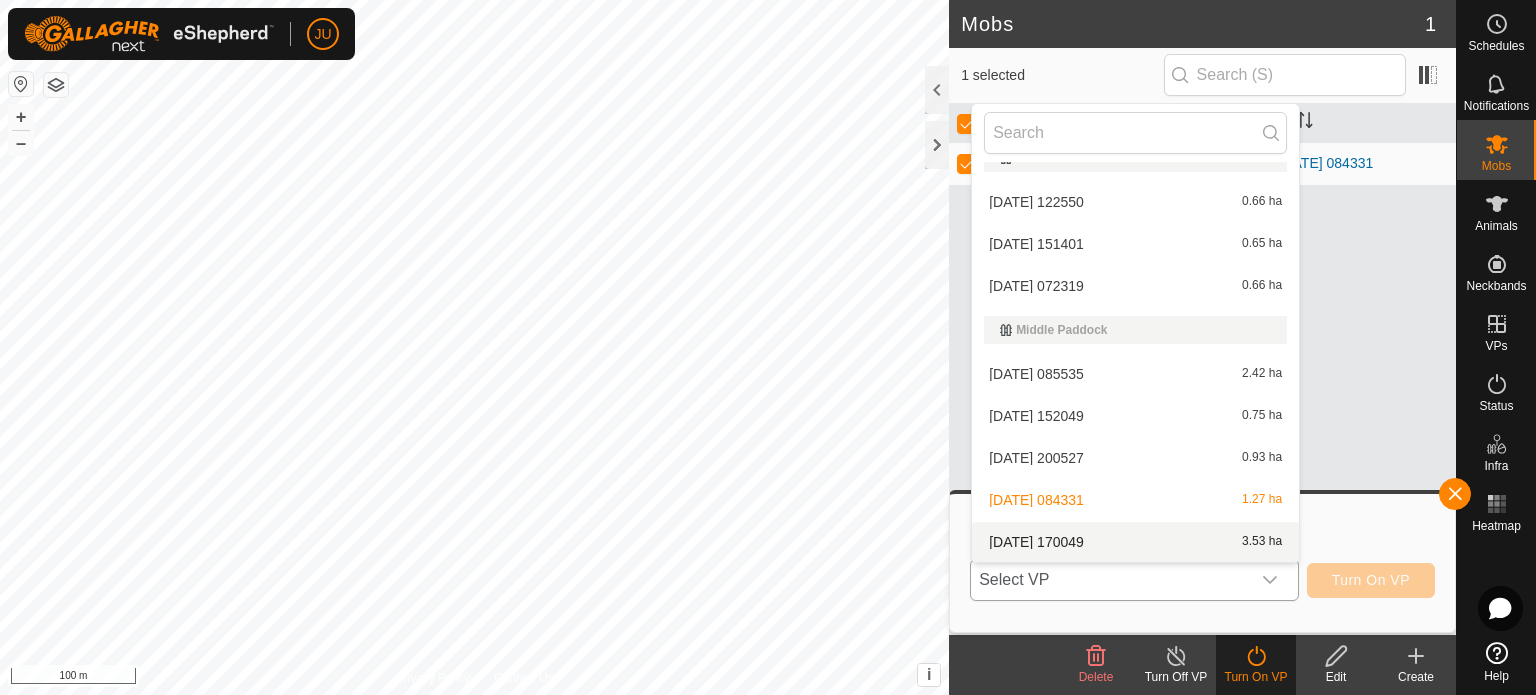 click on "[DATE] 170049  3.53 ha" at bounding box center [1135, 542] 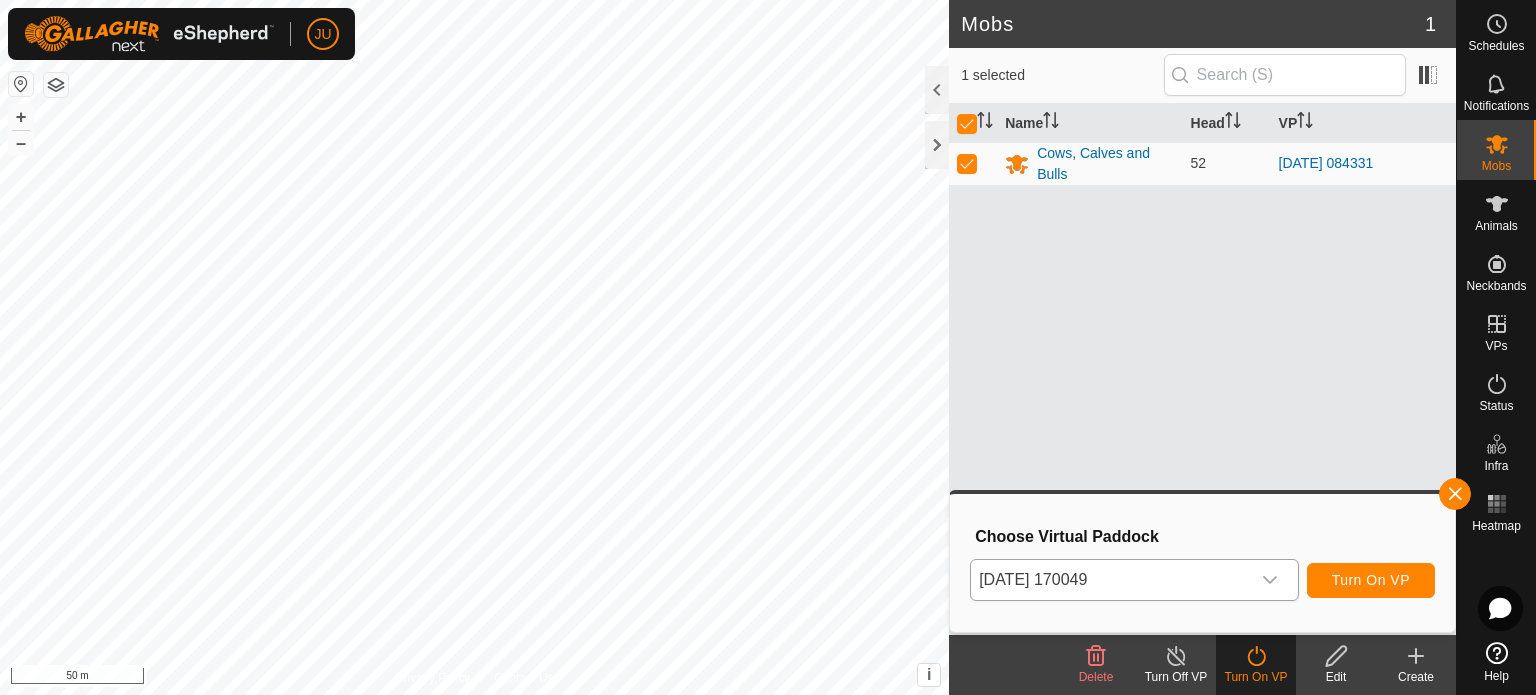 click on "JU Schedules Notifications Mobs Animals Neckbands VPs Status Infra Heatmap Help Mobs 1  1 selected   Name   Head   VP  Cows, Calves and Bulls 52 [DATE] 084331 Delete  Turn Off VP   Turn On VP   Edit   Create  Privacy Policy Contact Us + – ⇧ i This application includes HERE Maps. © 2024 HERE. All rights reserved. 50 m
Choose Virtual Paddock [DATE] 170049 Turn On VP" at bounding box center [768, 347] 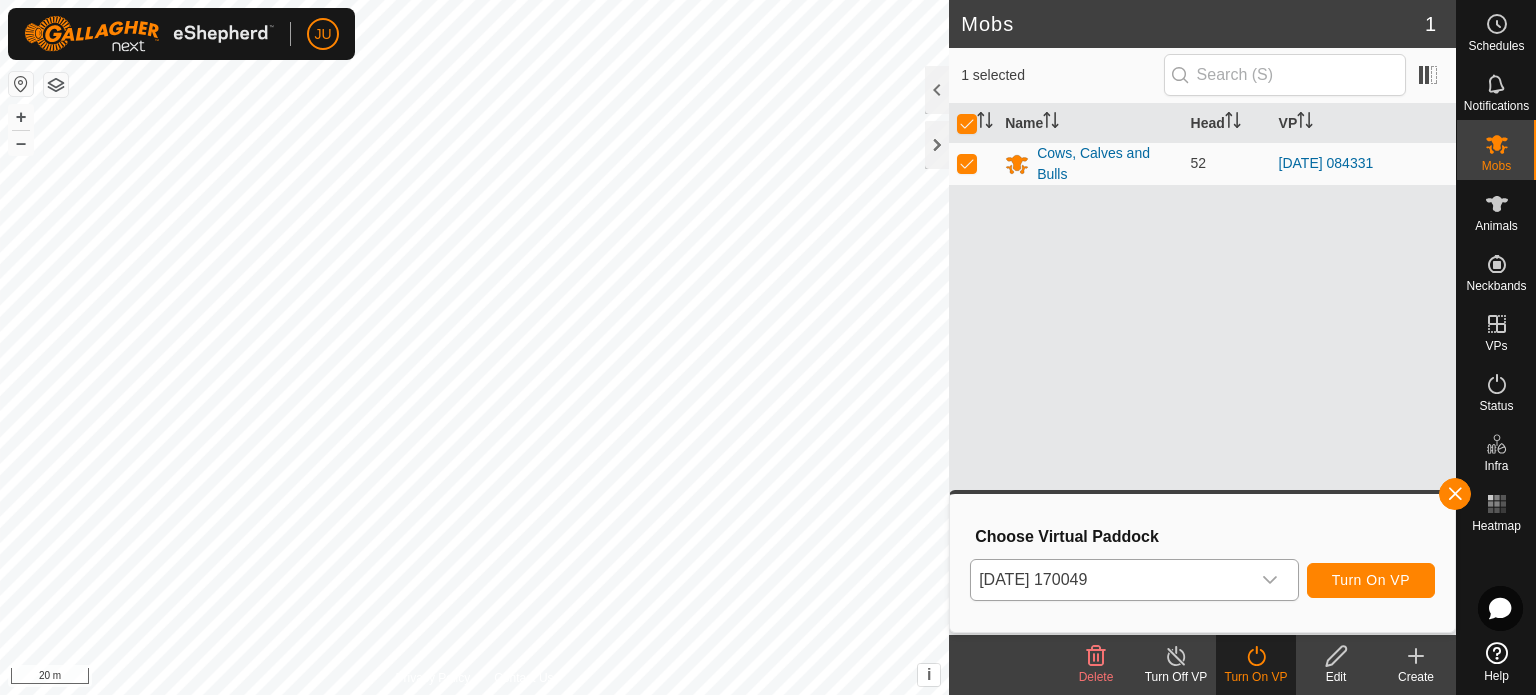 click 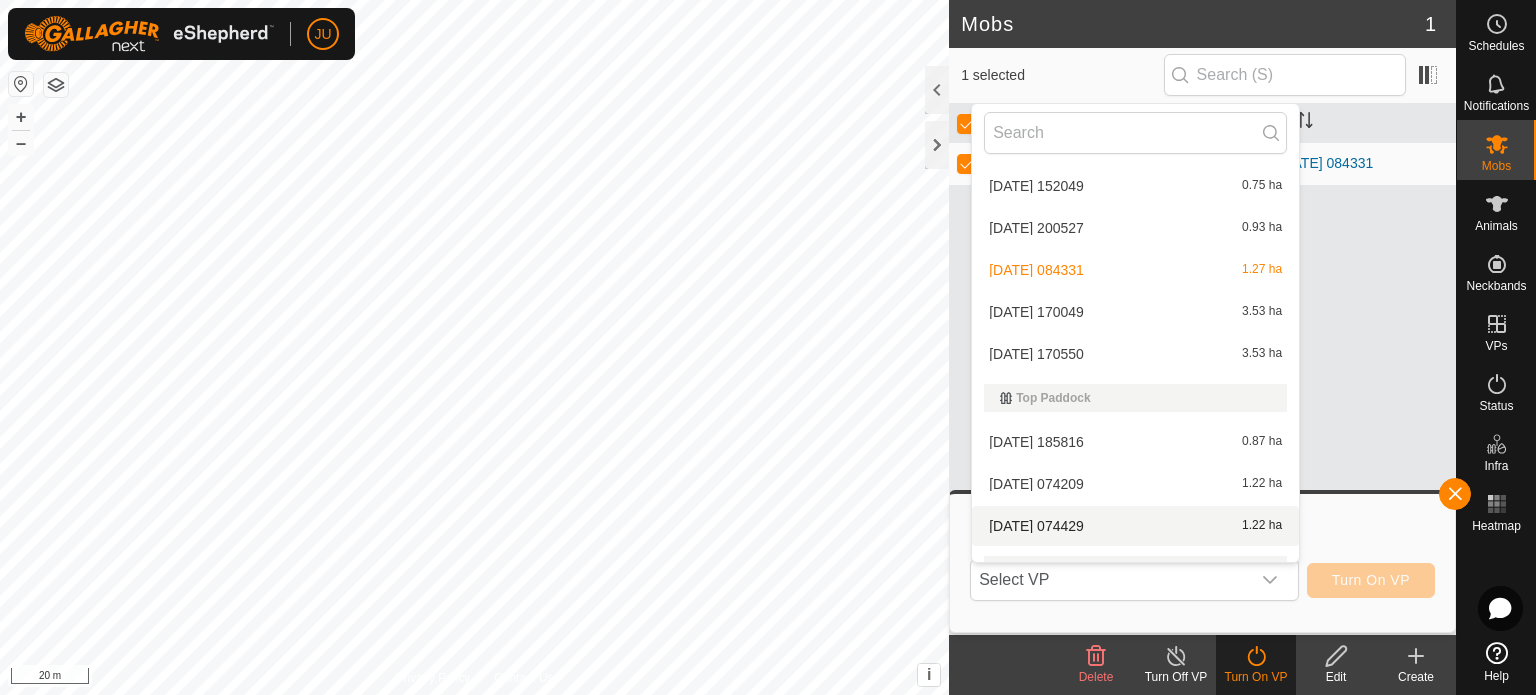 scroll, scrollTop: 260, scrollLeft: 0, axis: vertical 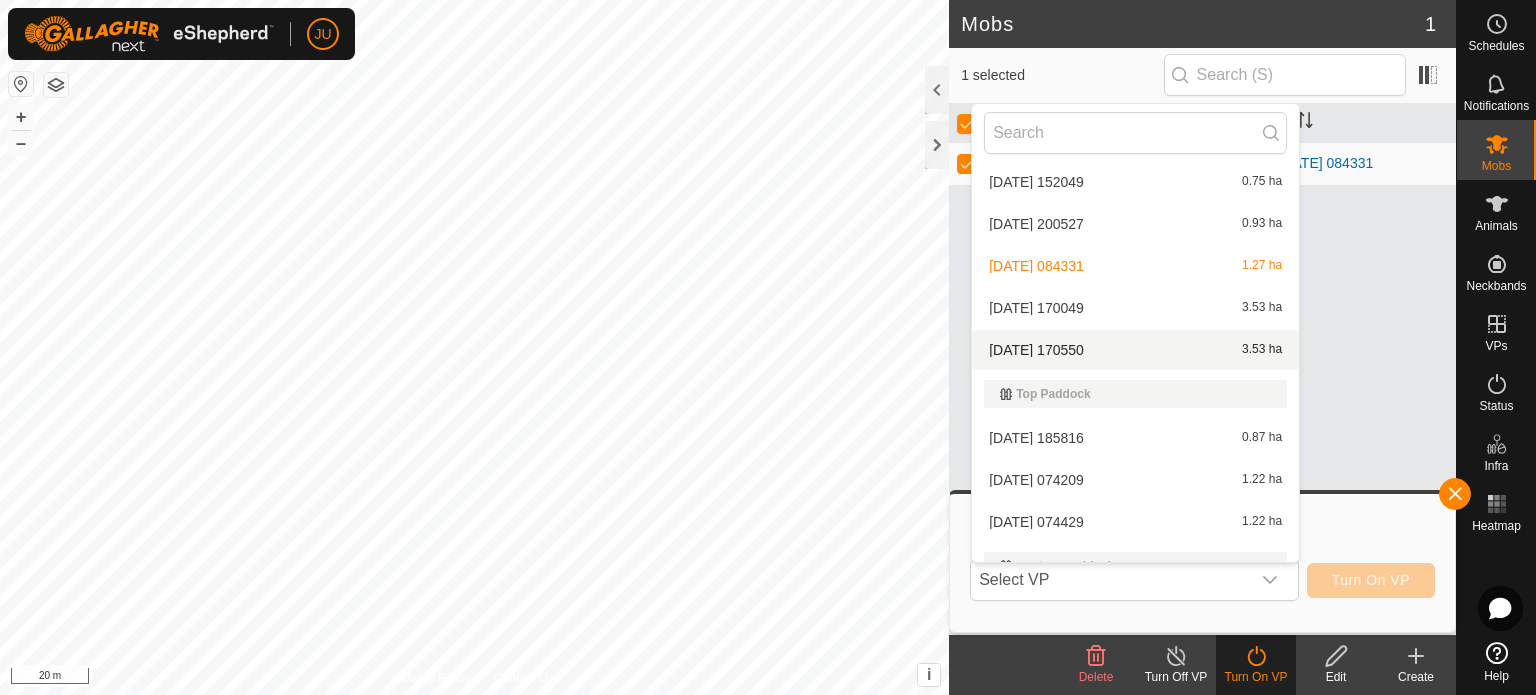 click on "[DATE] 170550  3.53 ha" at bounding box center (1135, 350) 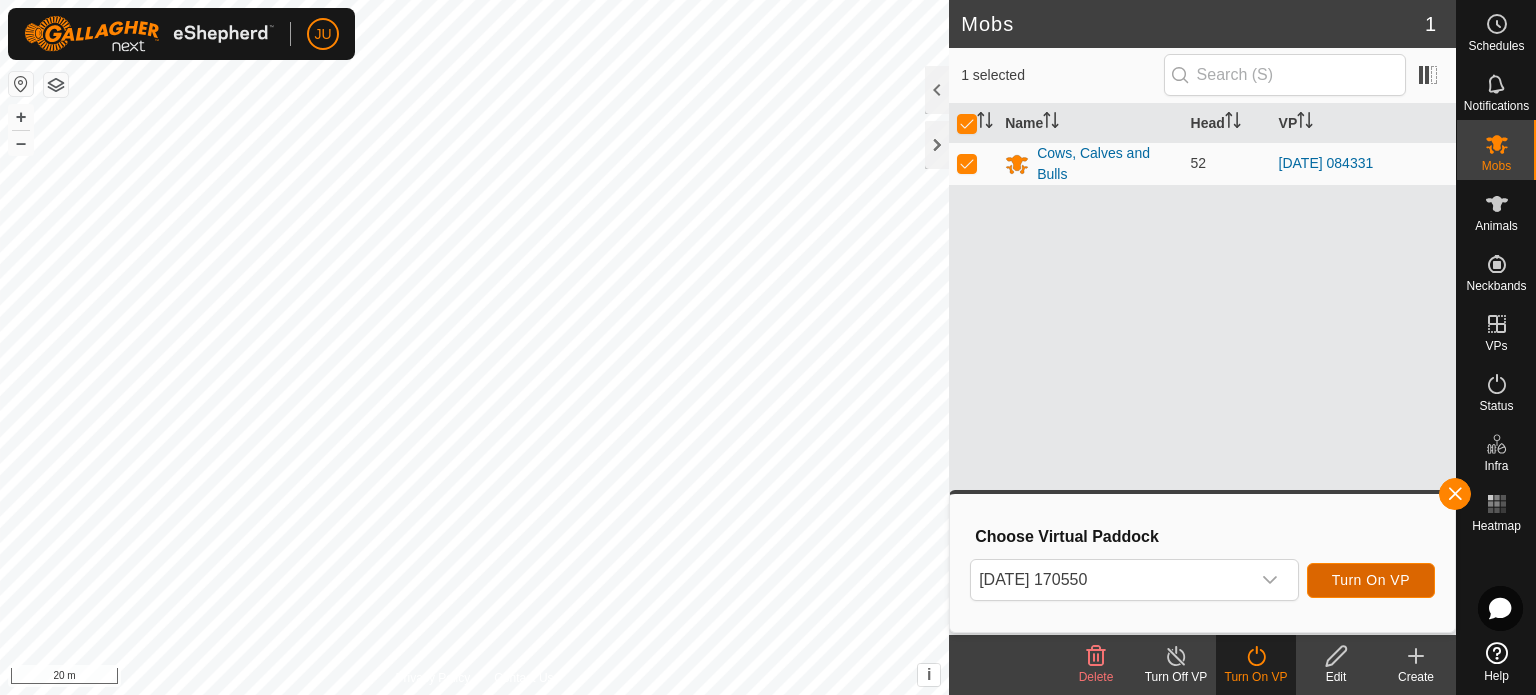 click on "Turn On VP" at bounding box center [1371, 580] 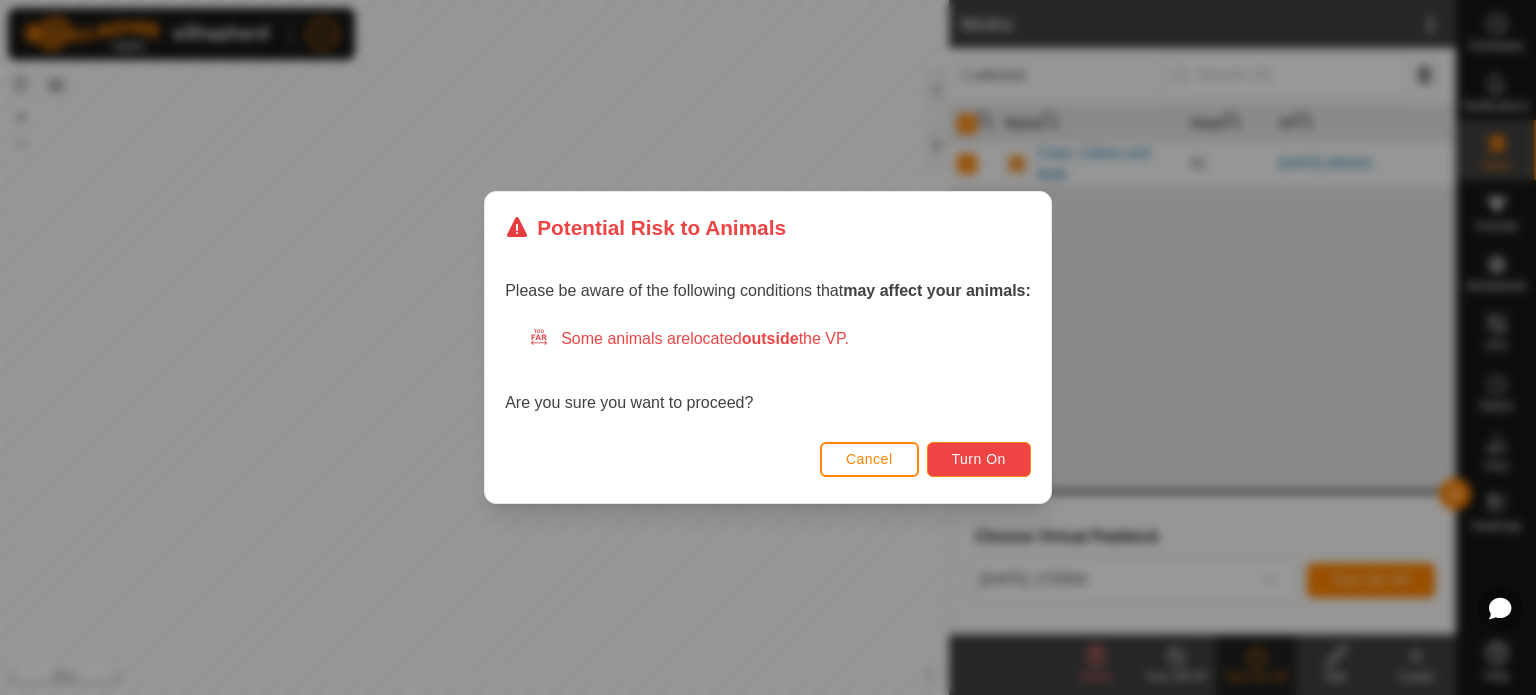 click on "Turn On" at bounding box center [979, 459] 